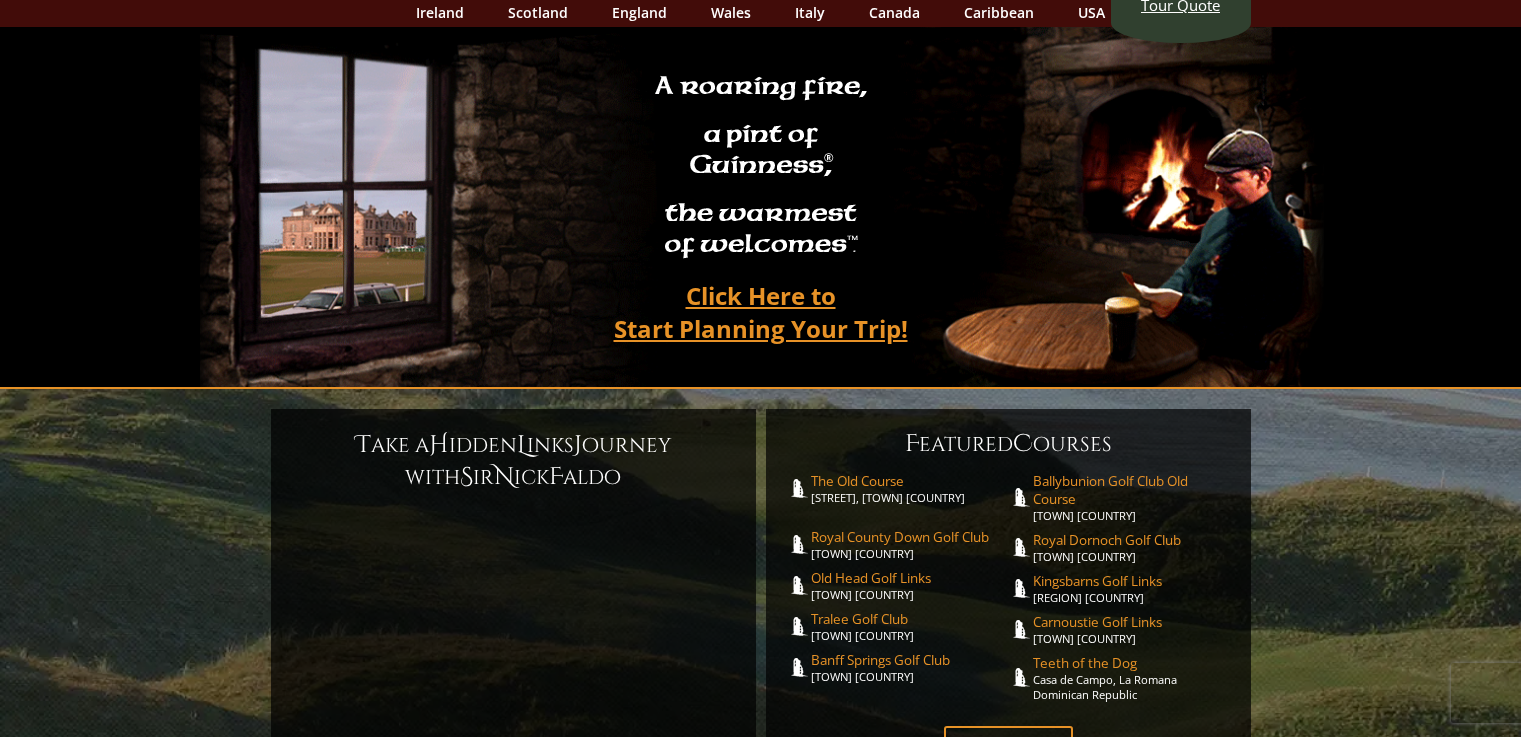 scroll, scrollTop: 200, scrollLeft: 0, axis: vertical 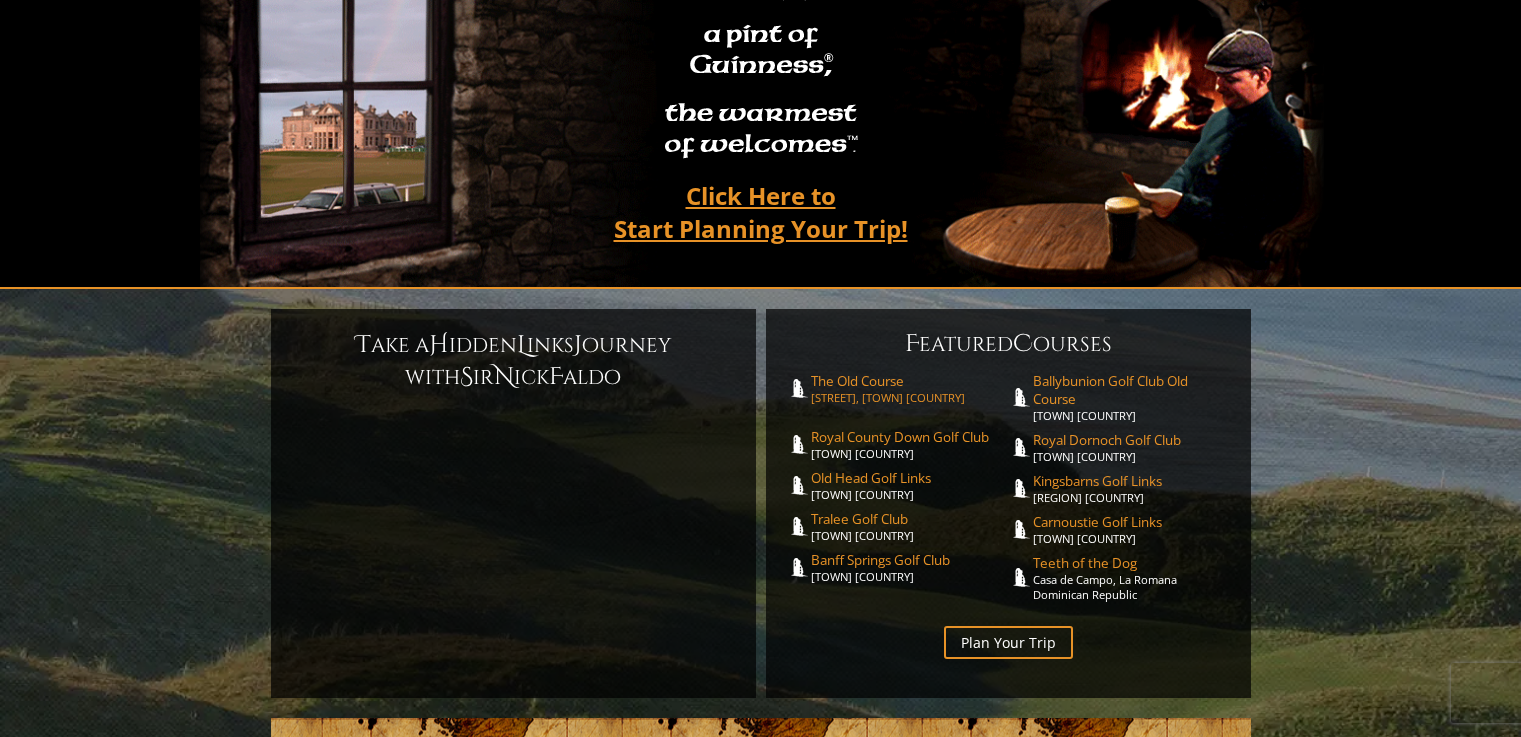 click on "The Old Course   St. Andrews Links, St. Andrews Scotland" at bounding box center (910, 388) 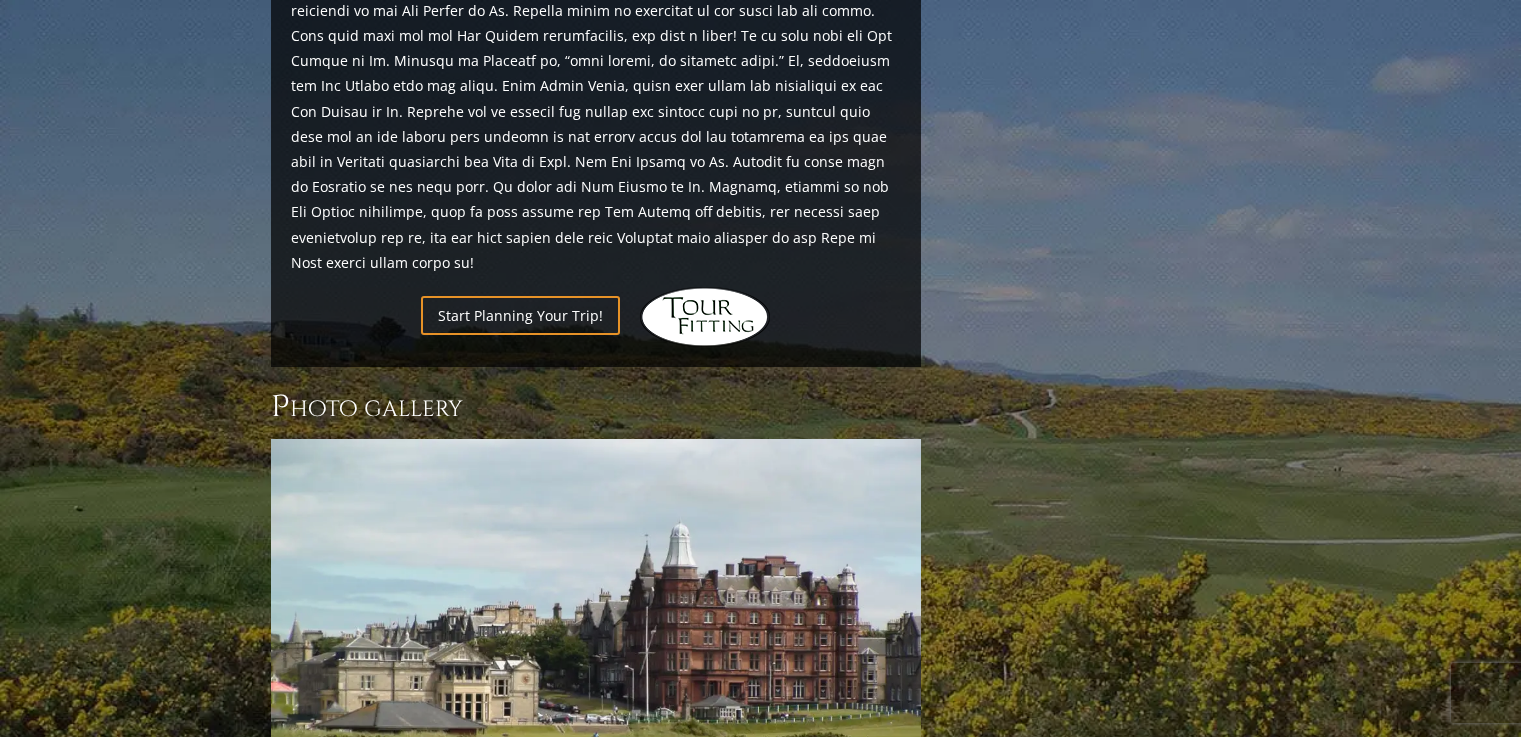 scroll, scrollTop: 2100, scrollLeft: 0, axis: vertical 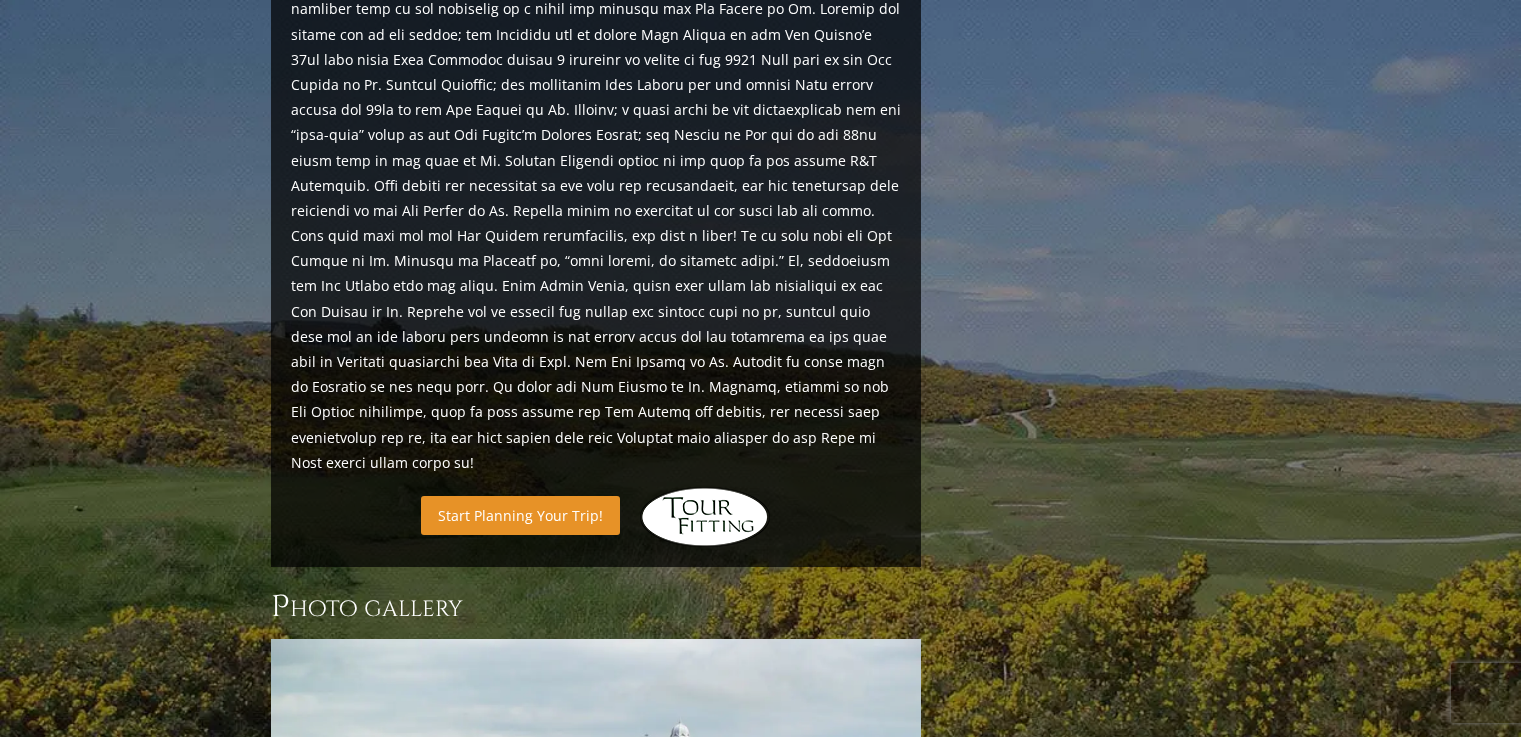 click on "Start Planning Your Trip!" at bounding box center [520, 515] 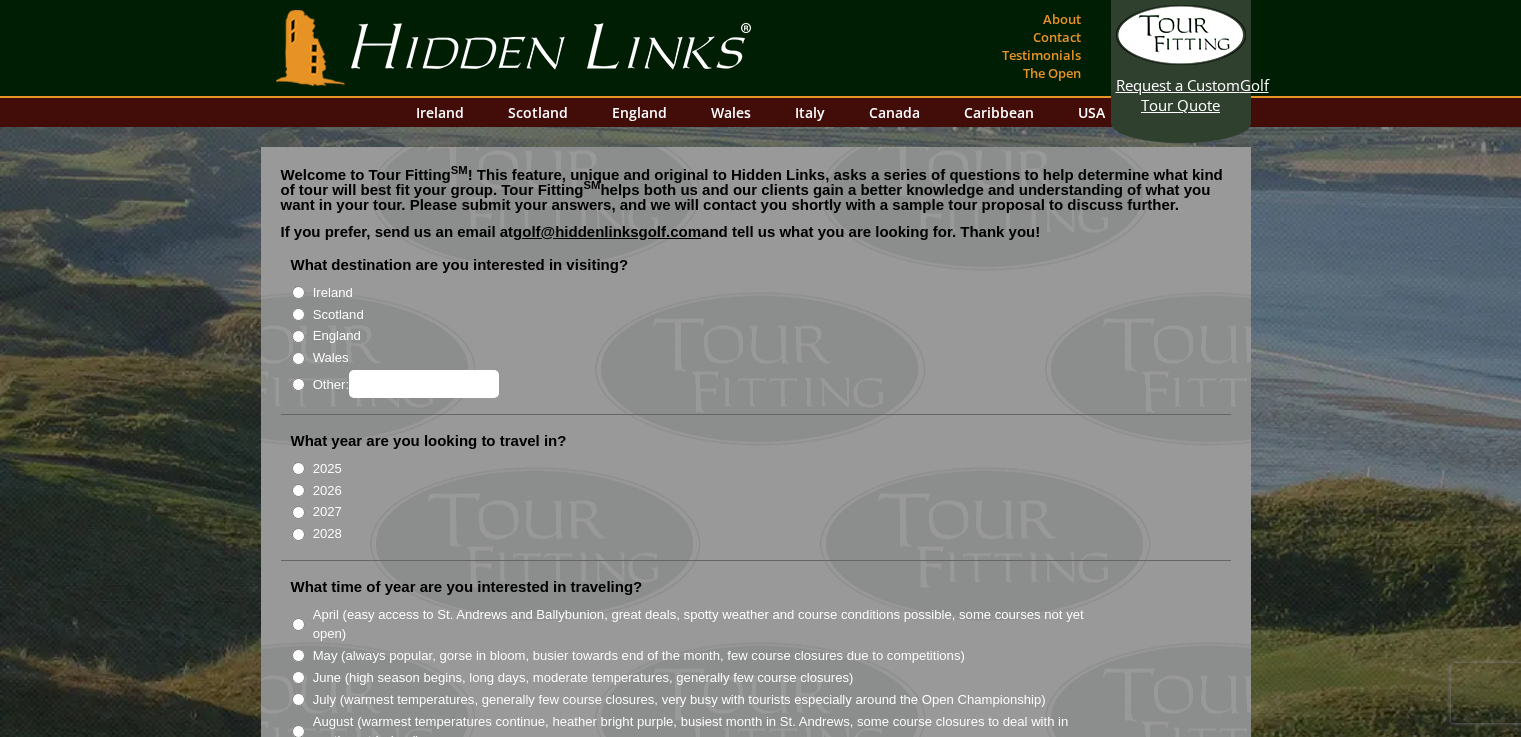 scroll, scrollTop: 0, scrollLeft: 0, axis: both 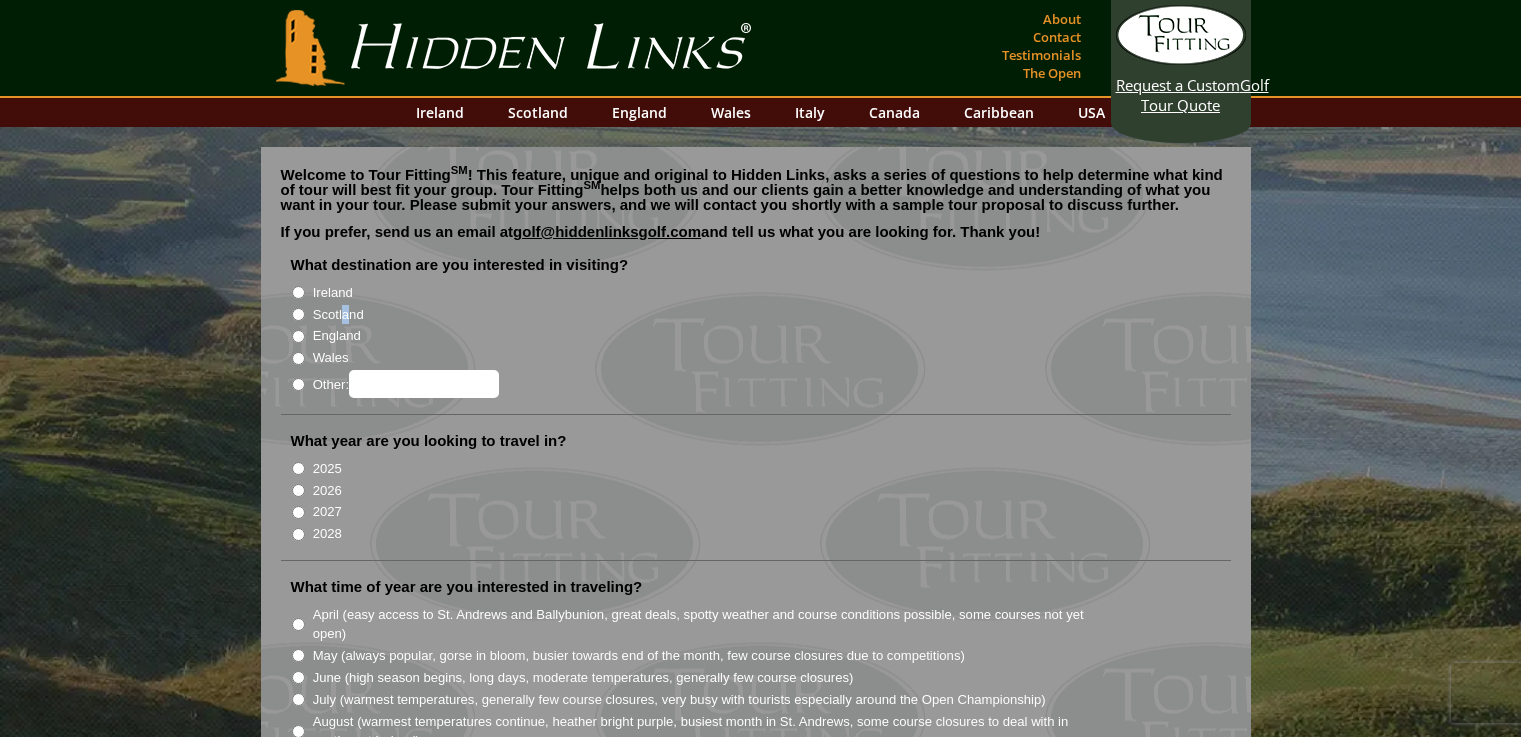 click on "Scotland" at bounding box center [298, 314] 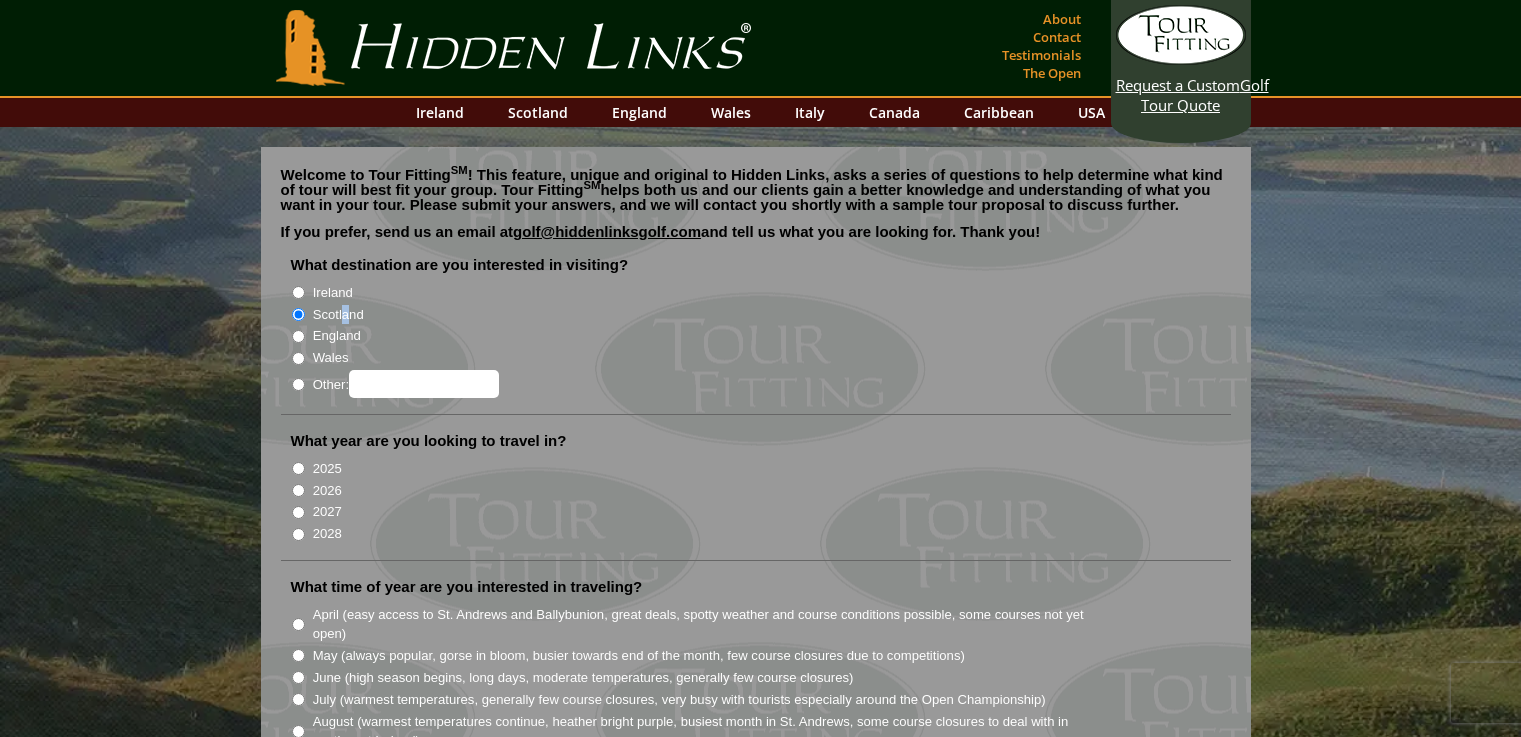 click on "2026" at bounding box center [298, 490] 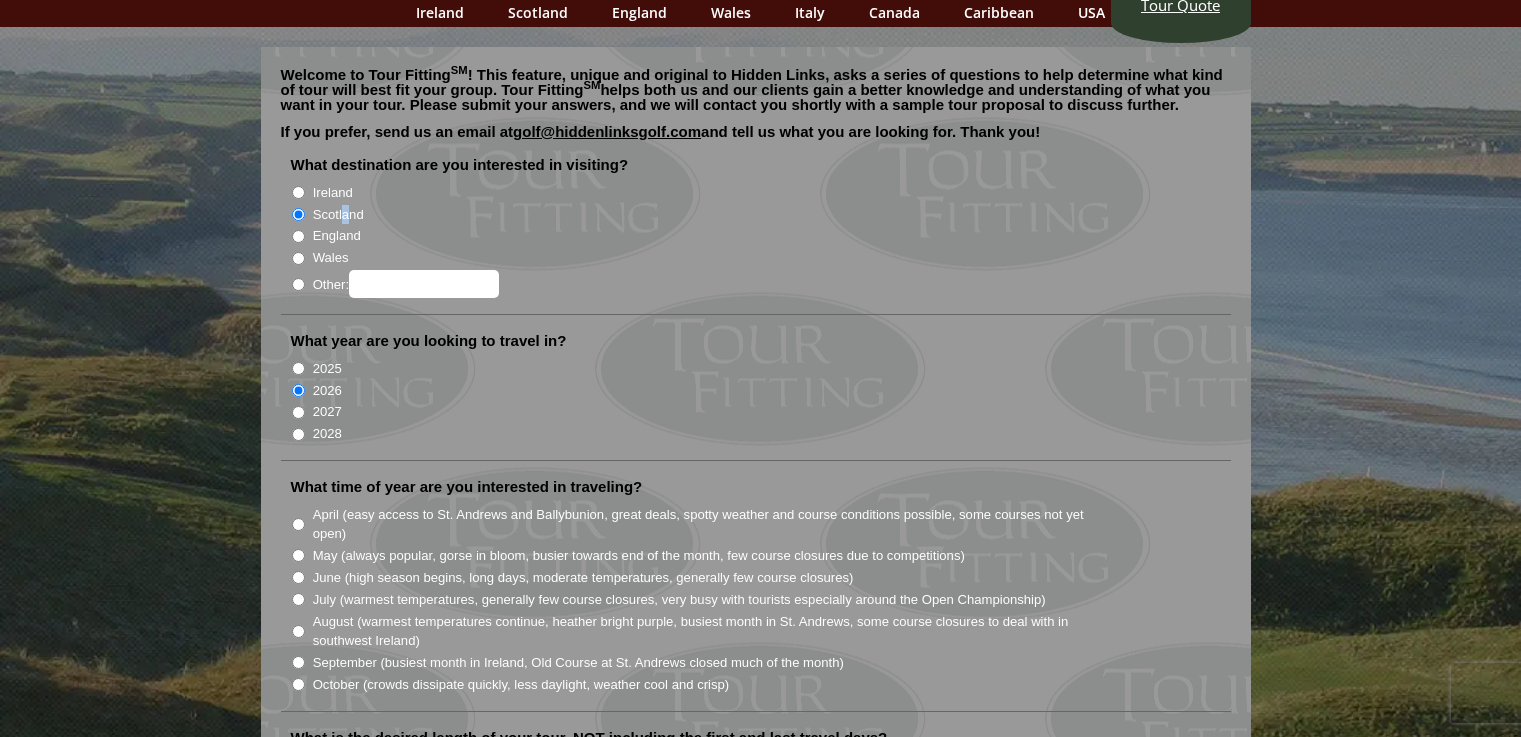 scroll, scrollTop: 200, scrollLeft: 0, axis: vertical 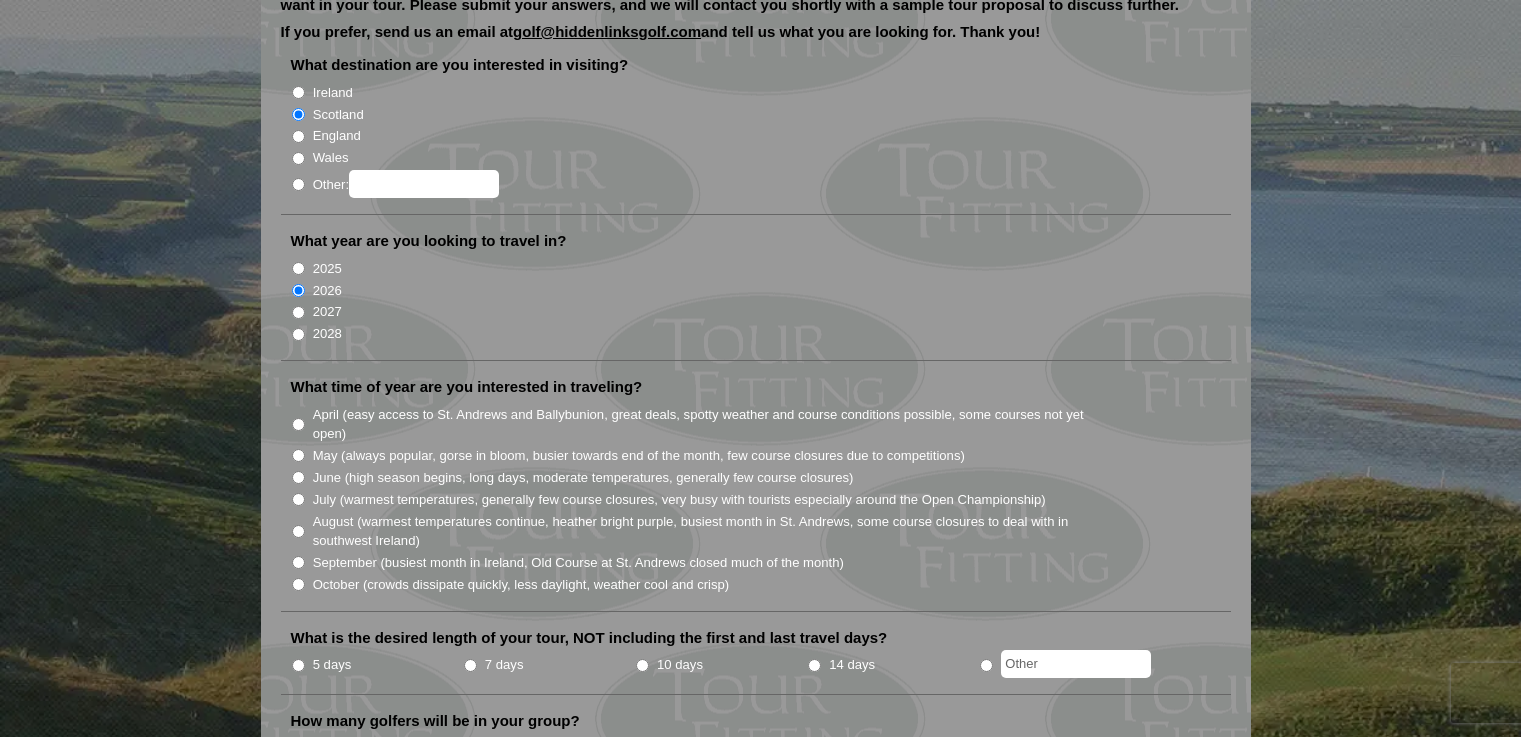 click on "April (easy access to St. Andrews and Ballybunion, great deals, spotty weather and course conditions possible, some courses not yet open)" at bounding box center (715, 424) 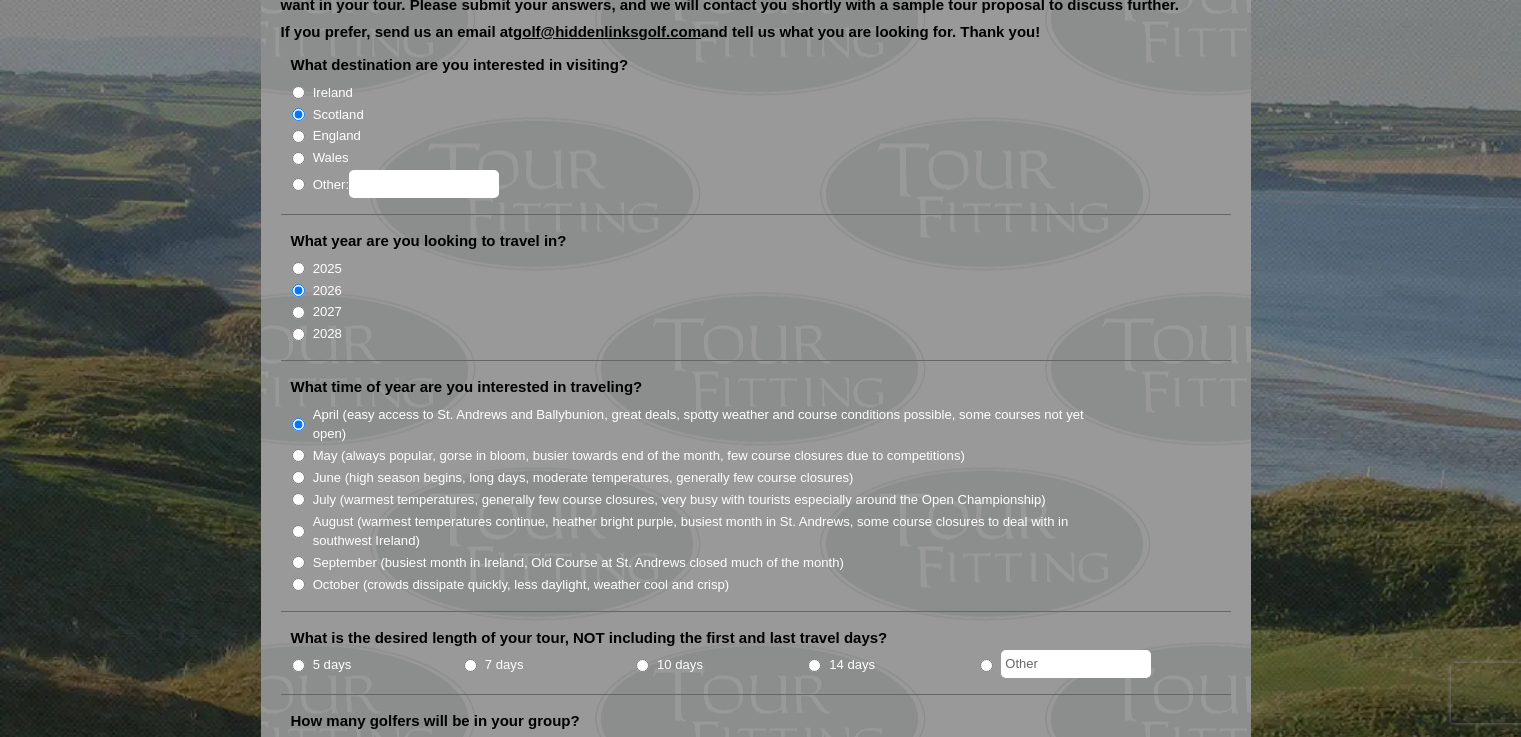 scroll, scrollTop: 300, scrollLeft: 0, axis: vertical 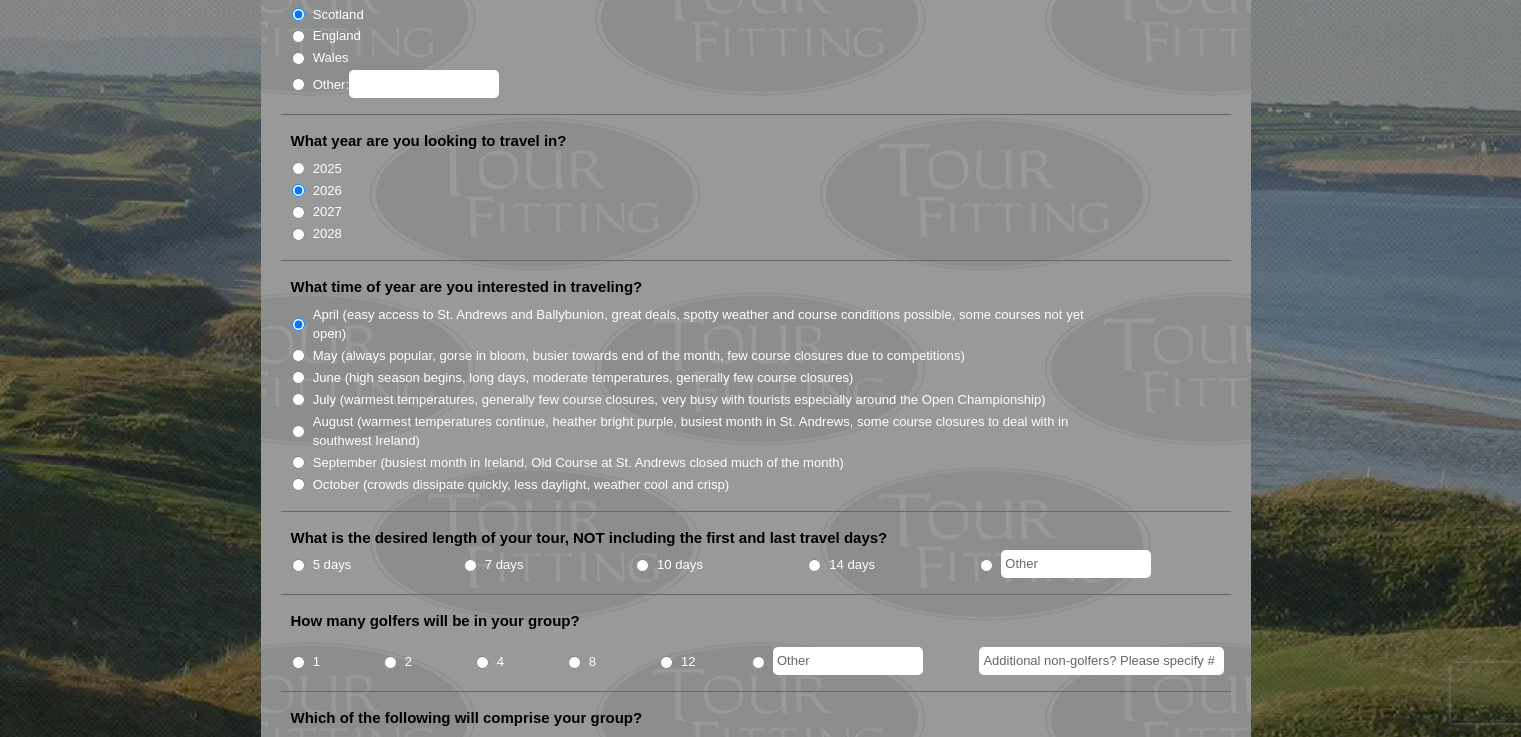 click on "7 days" at bounding box center [504, 565] 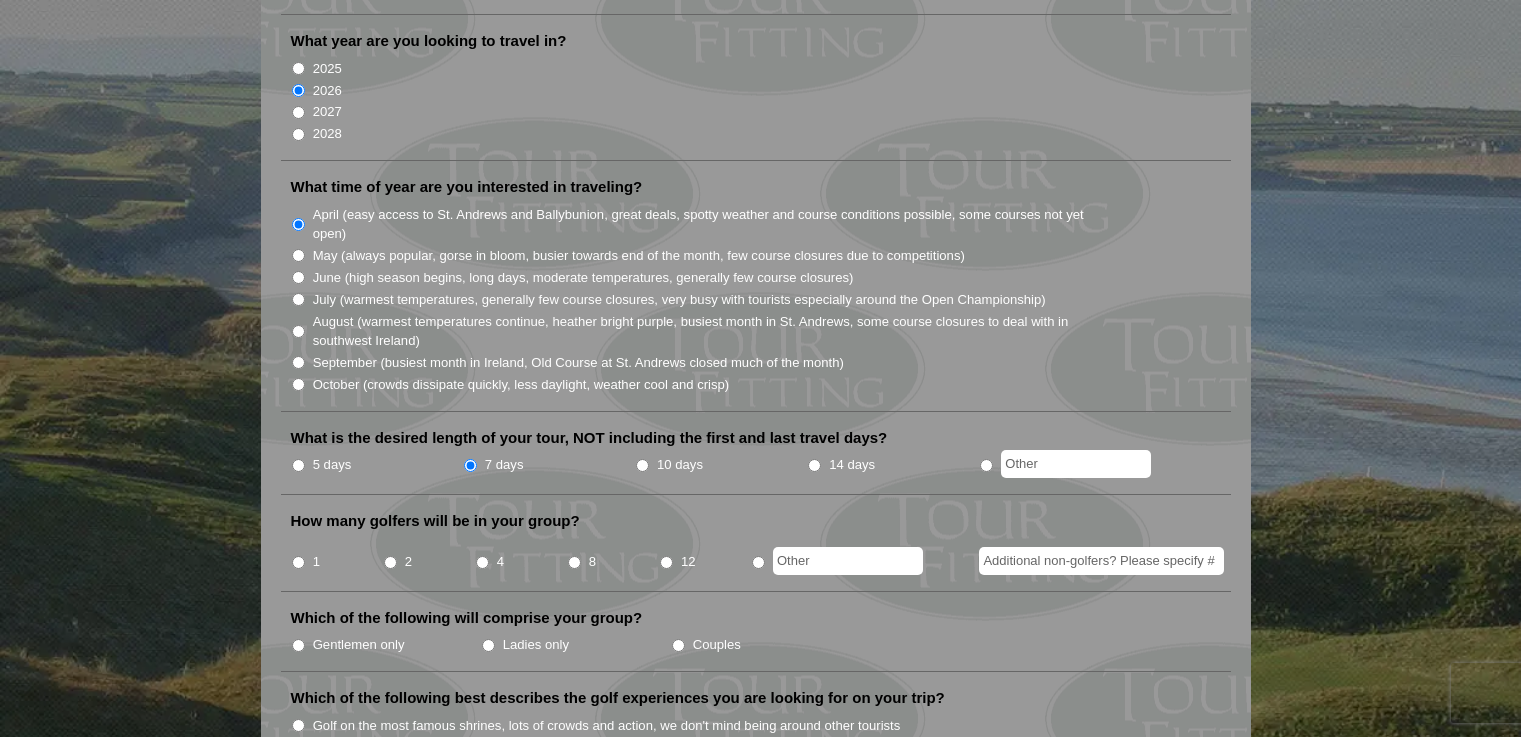 scroll, scrollTop: 500, scrollLeft: 0, axis: vertical 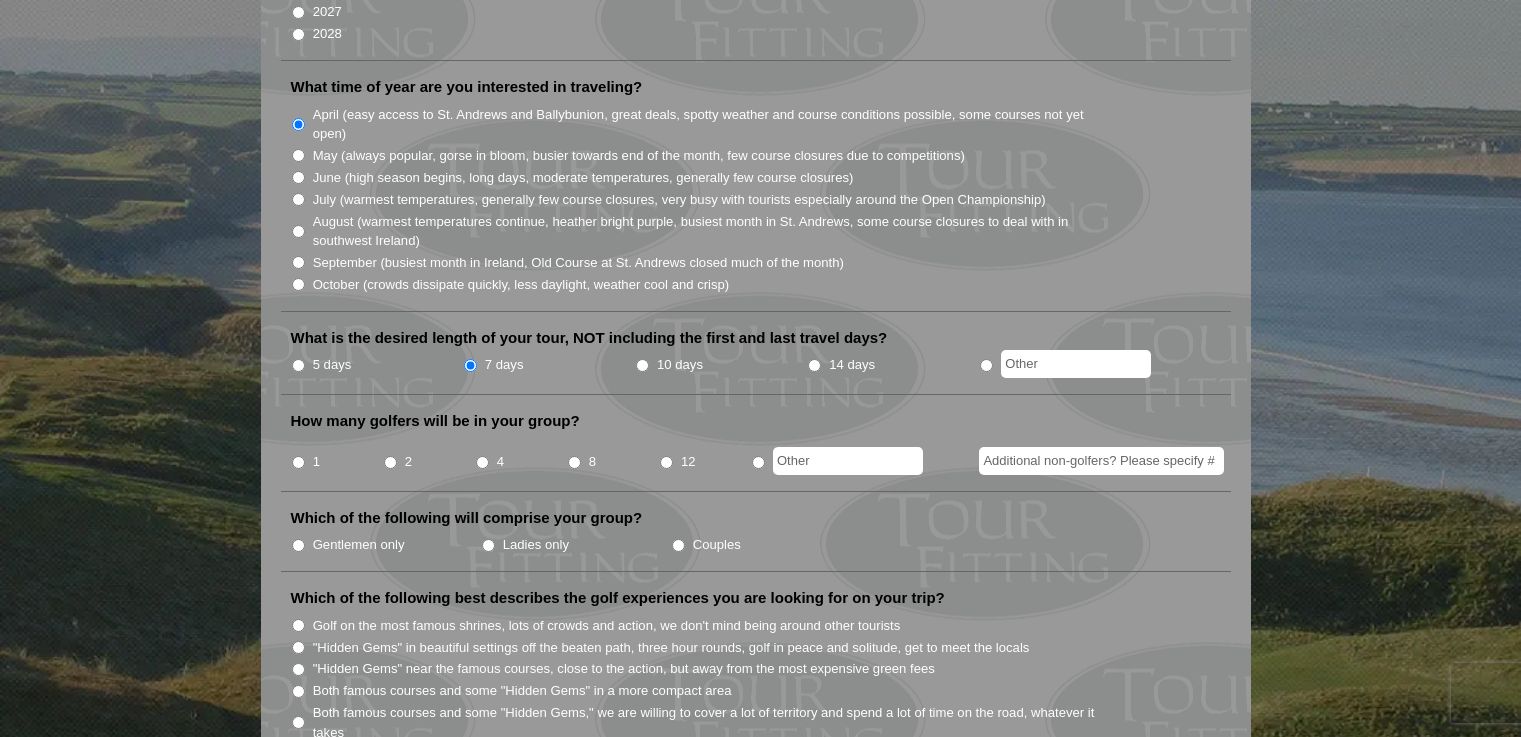 click on "1" at bounding box center (298, 462) 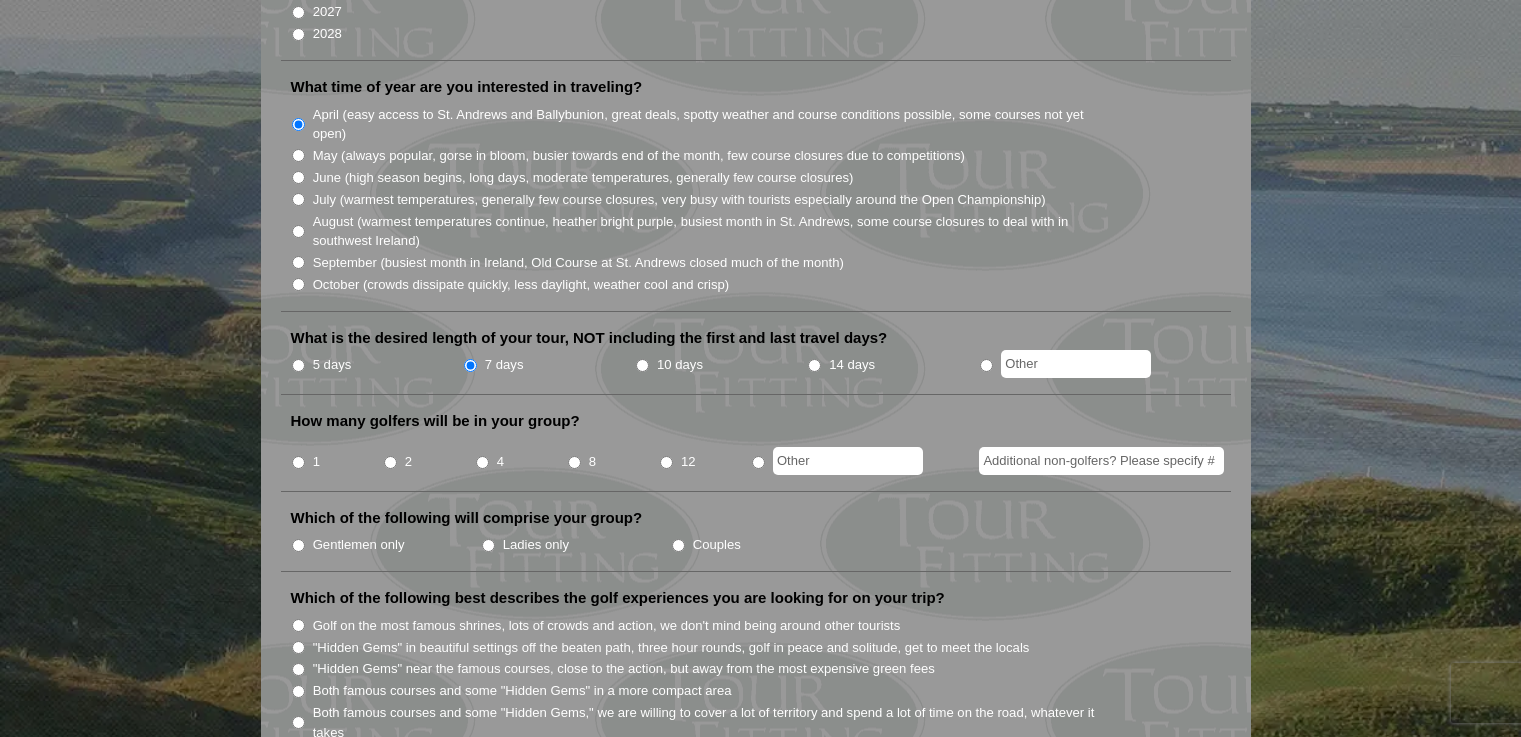 radio on "true" 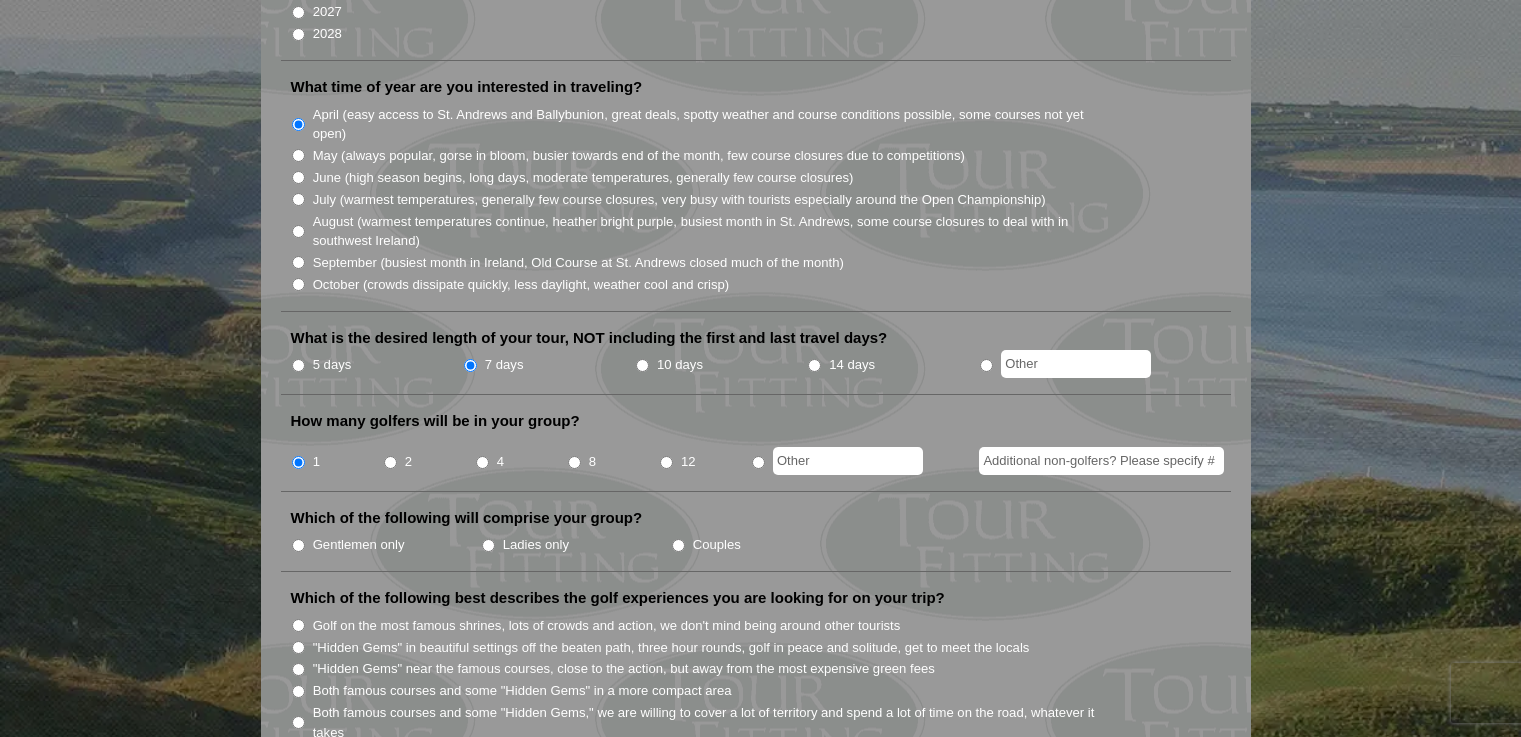 scroll, scrollTop: 600, scrollLeft: 0, axis: vertical 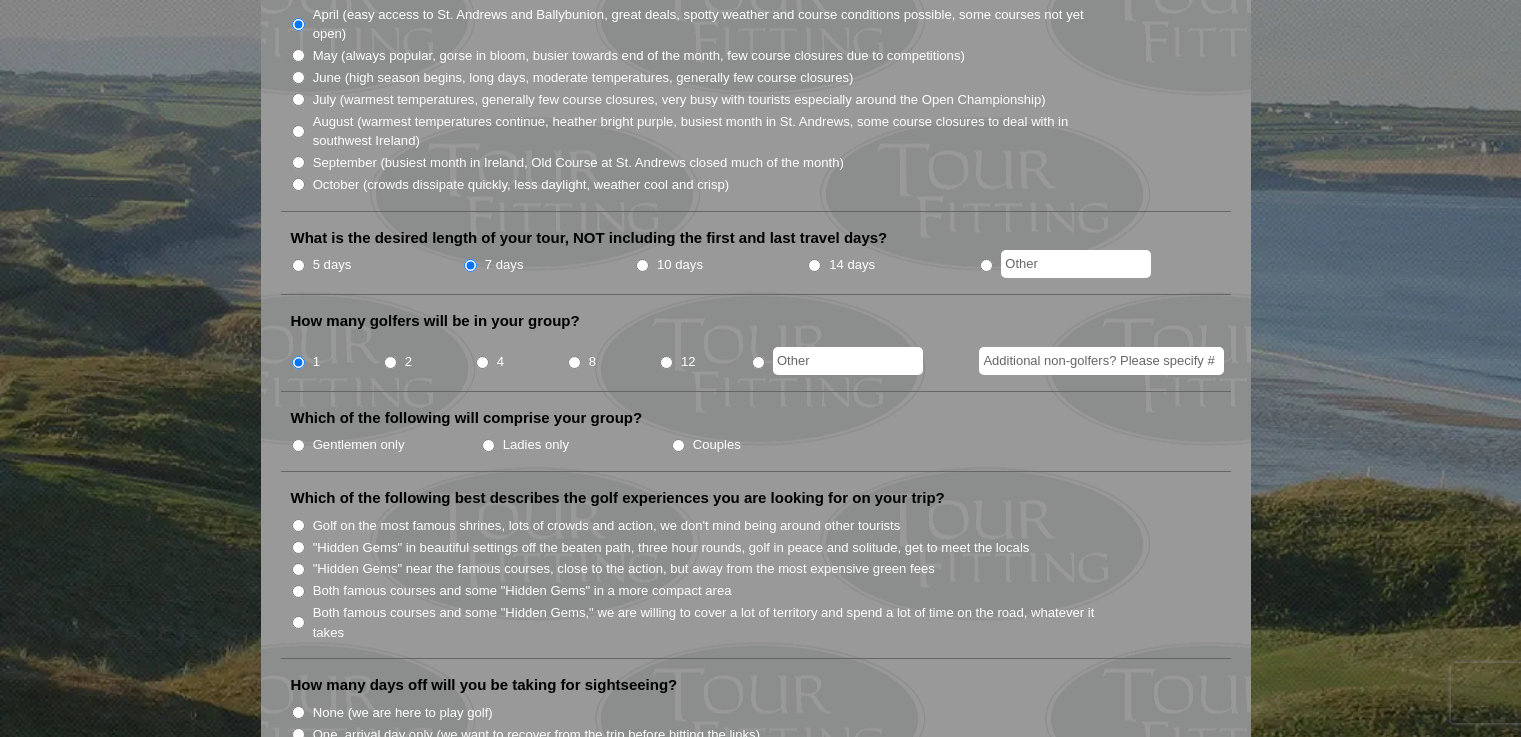 click on "Gentlemen only" at bounding box center [359, 445] 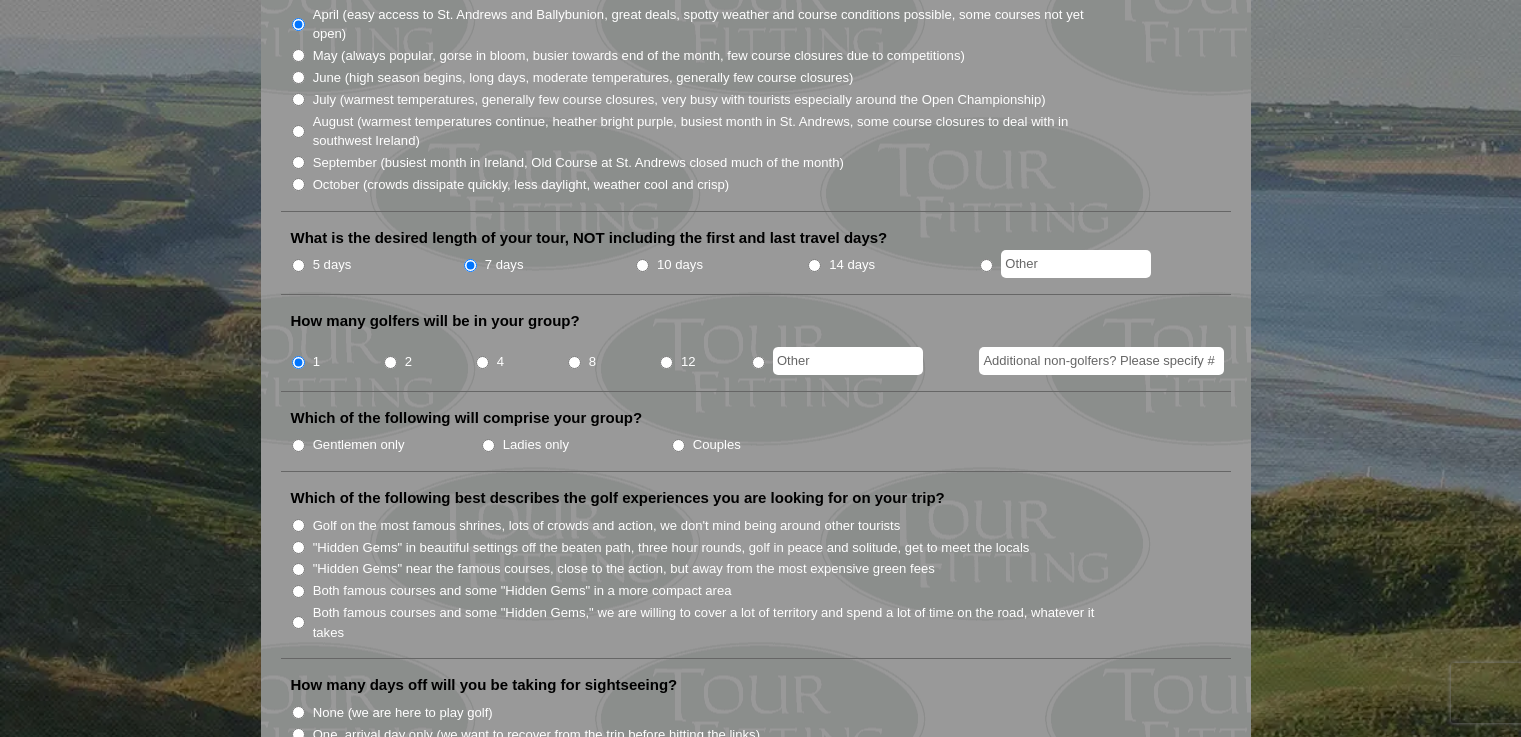 click on "Gentlemen only" at bounding box center (298, 445) 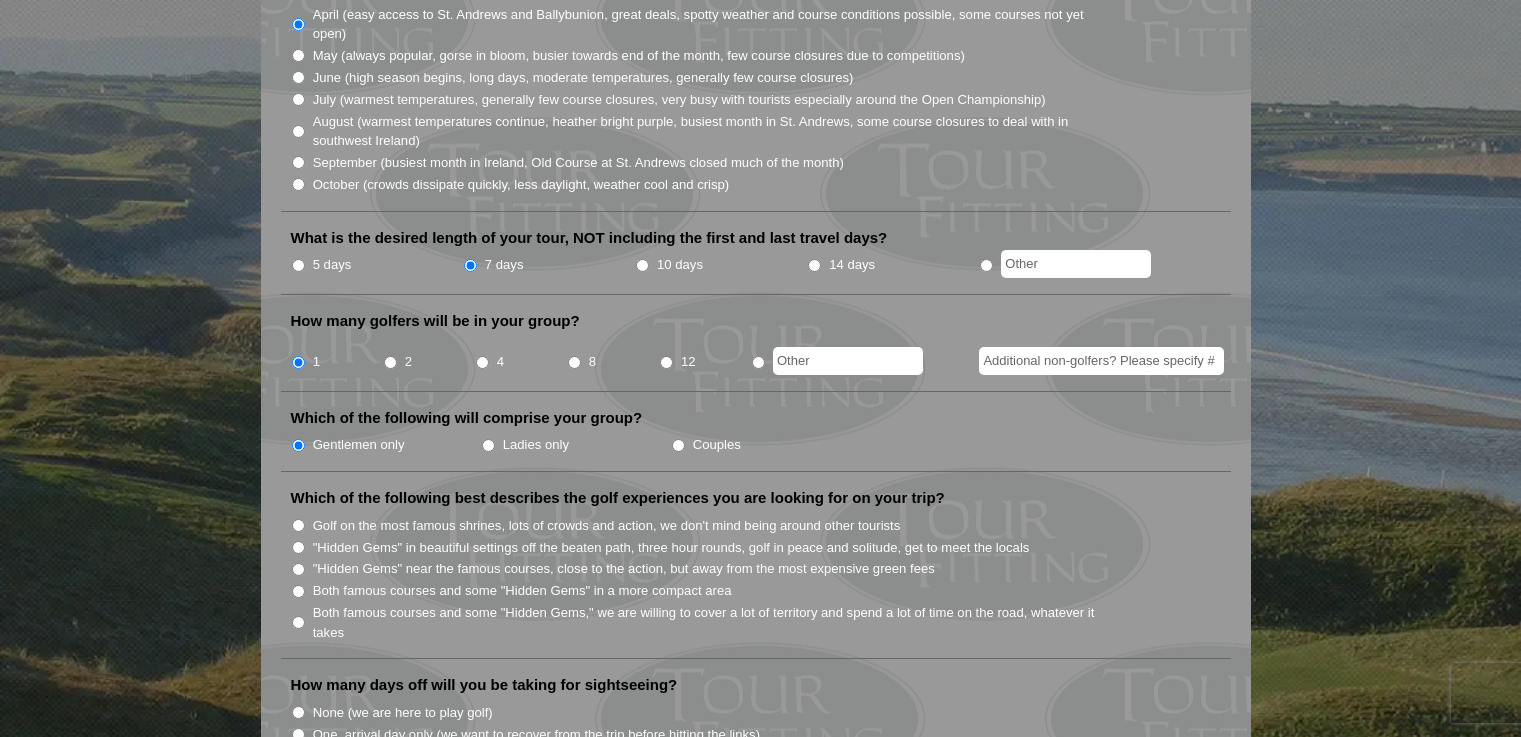 scroll, scrollTop: 700, scrollLeft: 0, axis: vertical 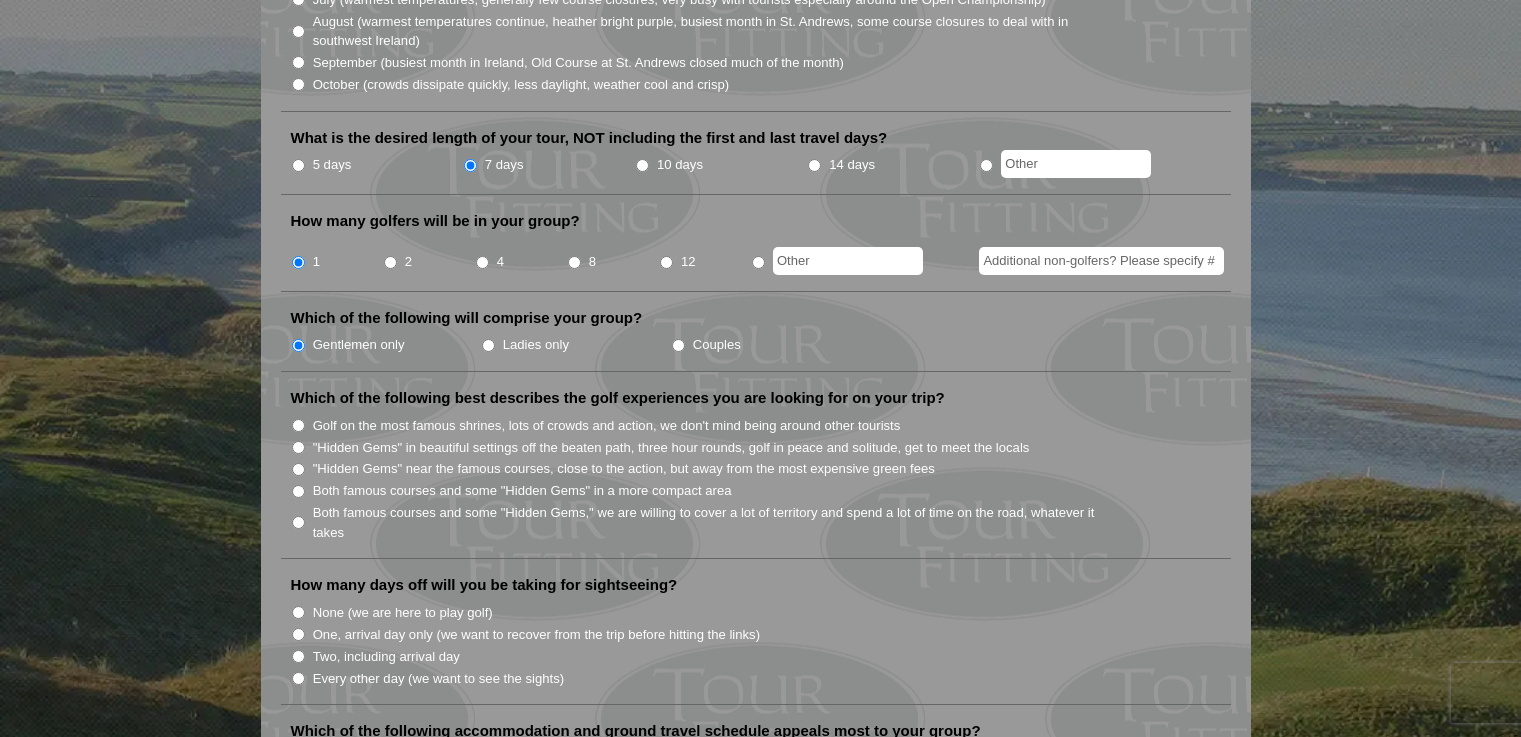 click on "Golf on the most famous shrines, lots of crowds and action, we don't mind being around other tourists" at bounding box center [607, 426] 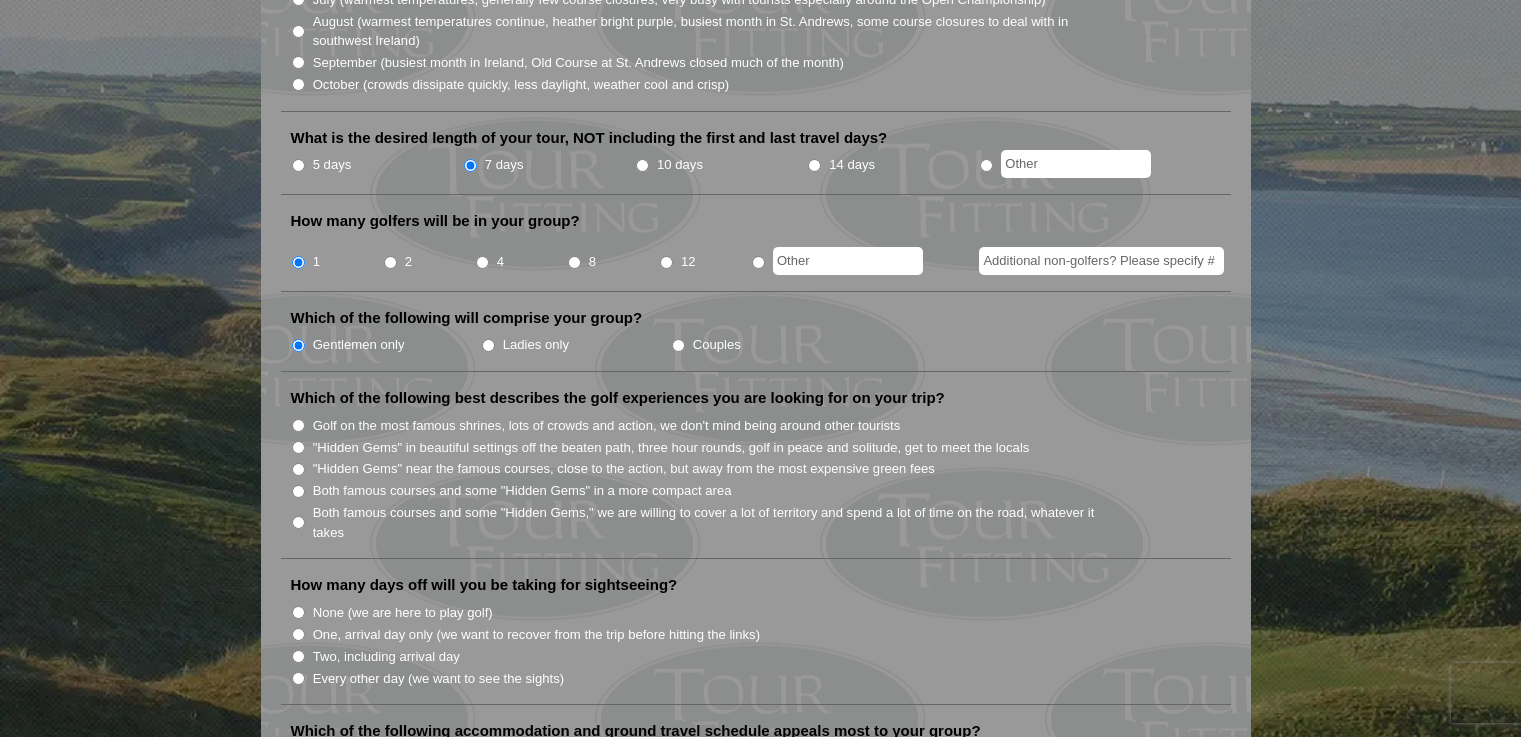 click on "Golf on the most famous shrines, lots of crowds and action, we don't mind being around other tourists" at bounding box center (298, 425) 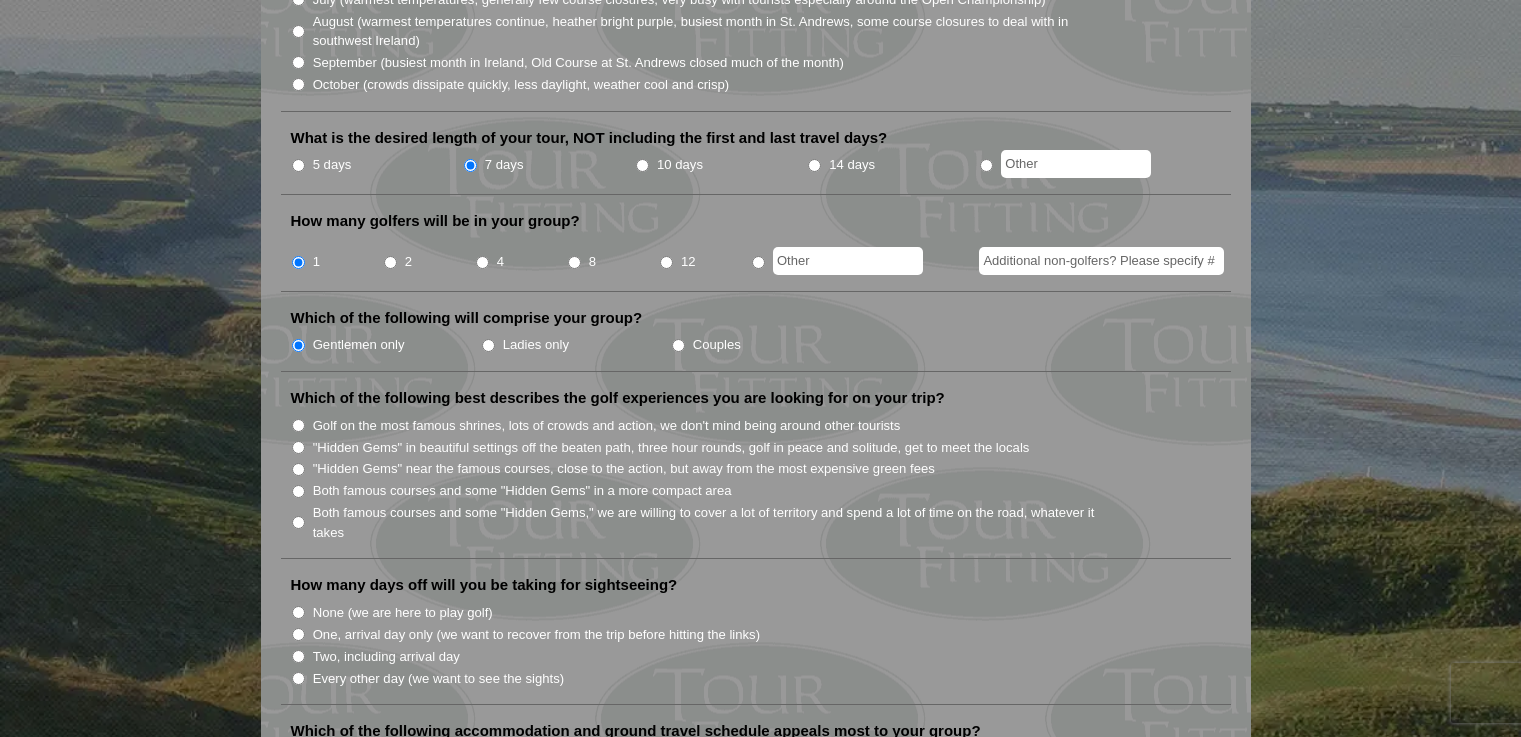 radio on "true" 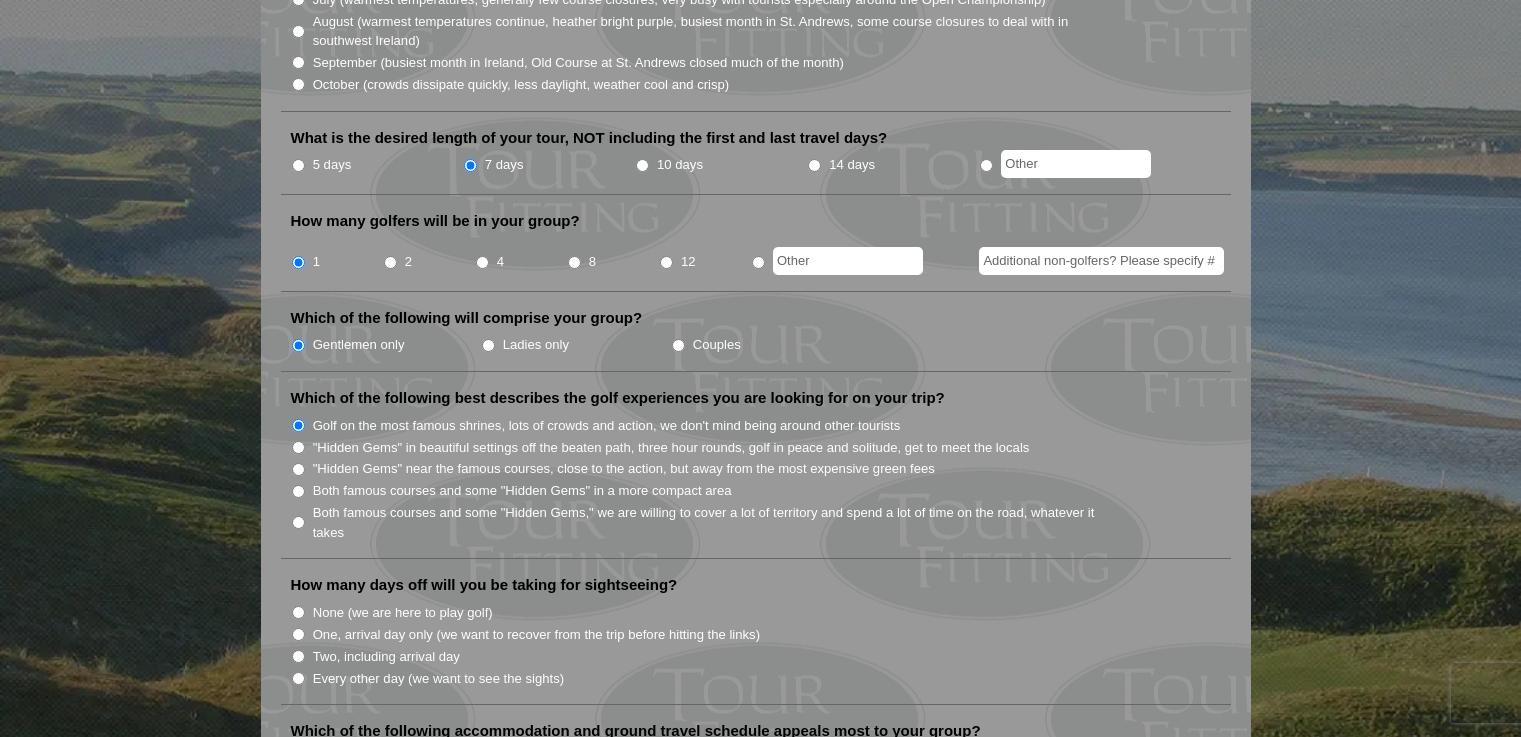 click on ""Hidden Gems" in beautiful settings off the beaten path, three hour rounds, golf in peace and solitude, get to meet the locals" at bounding box center [671, 448] 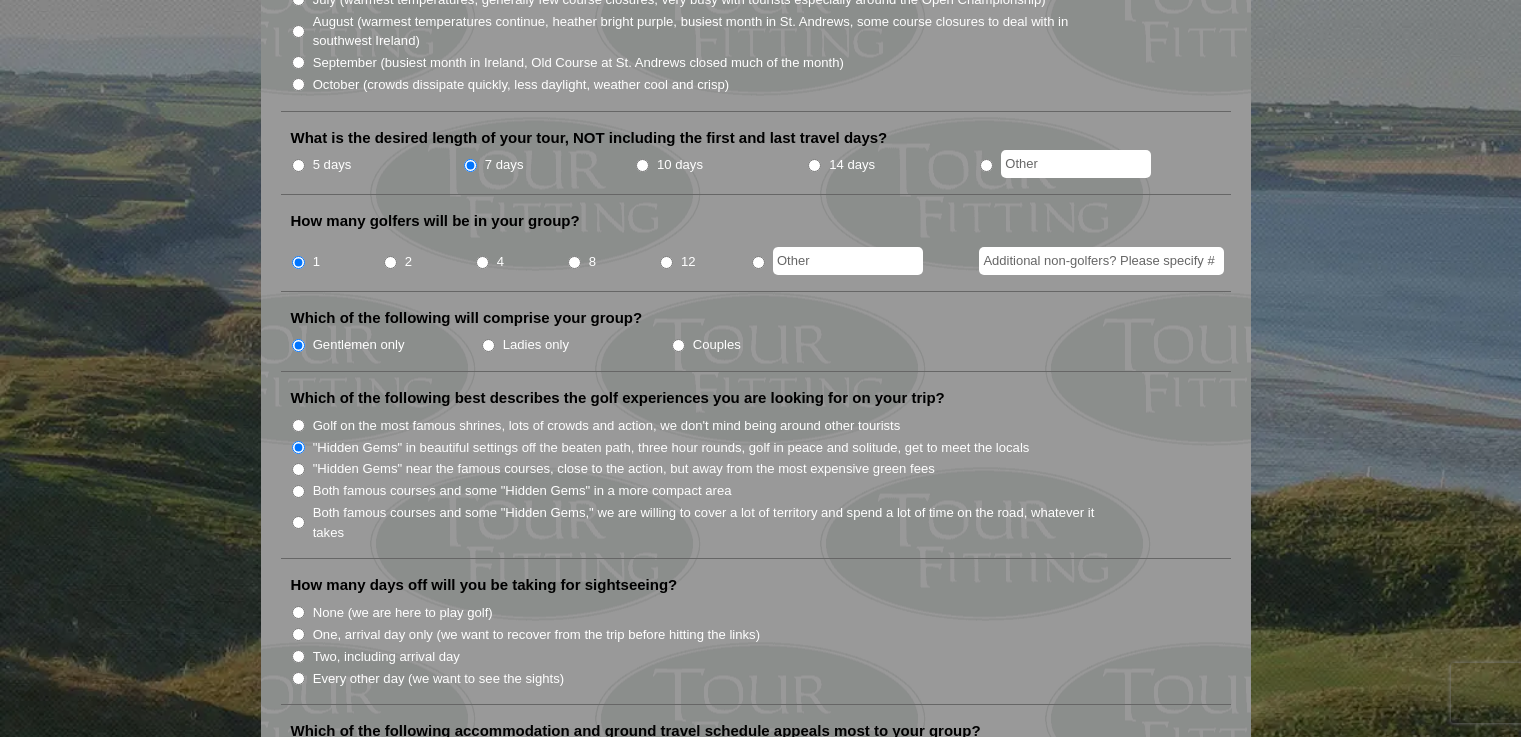click on "Golf on the most famous shrines, lots of crowds and action, we don't mind being around other tourists" at bounding box center (607, 426) 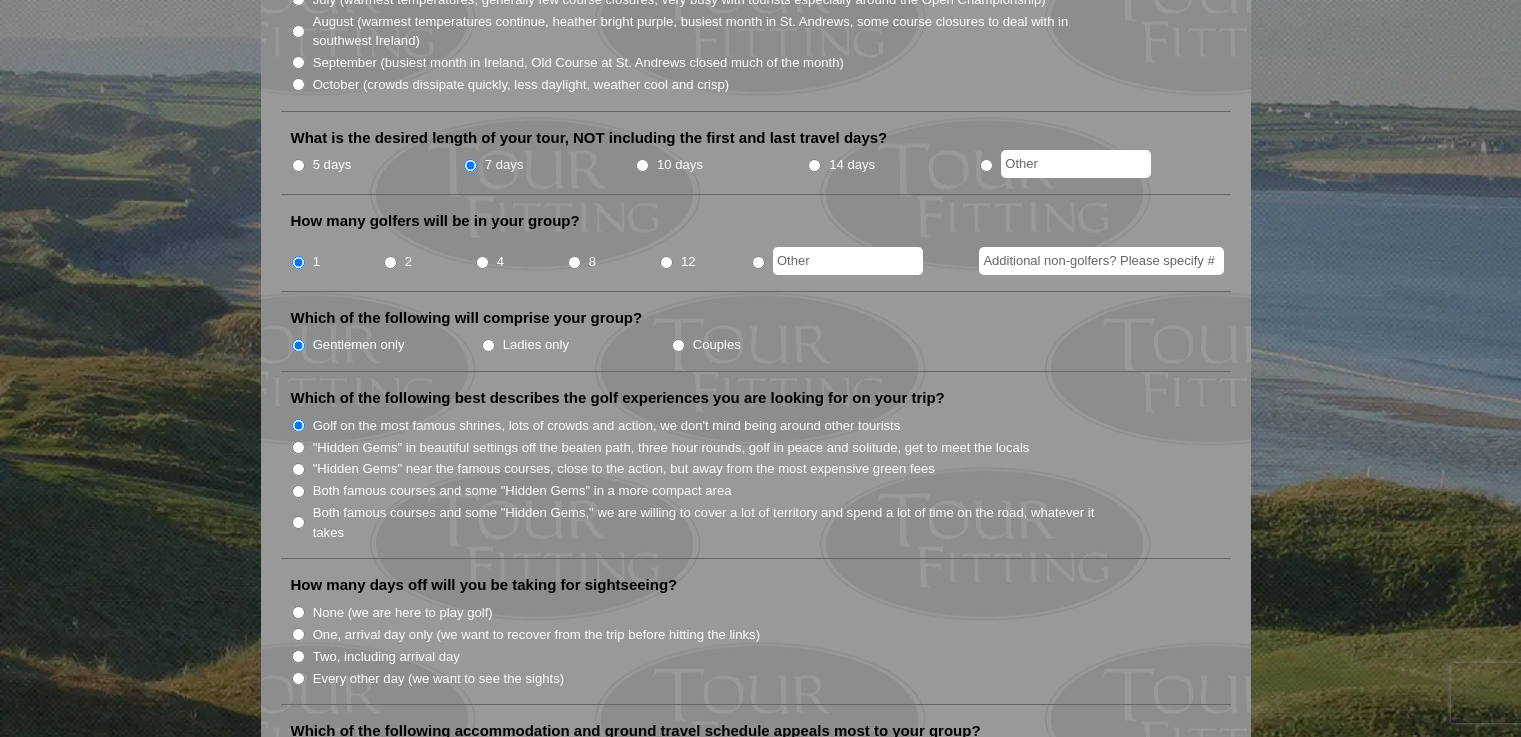 click on "Both famous courses and some "Hidden Gems" in a more compact area" at bounding box center [522, 491] 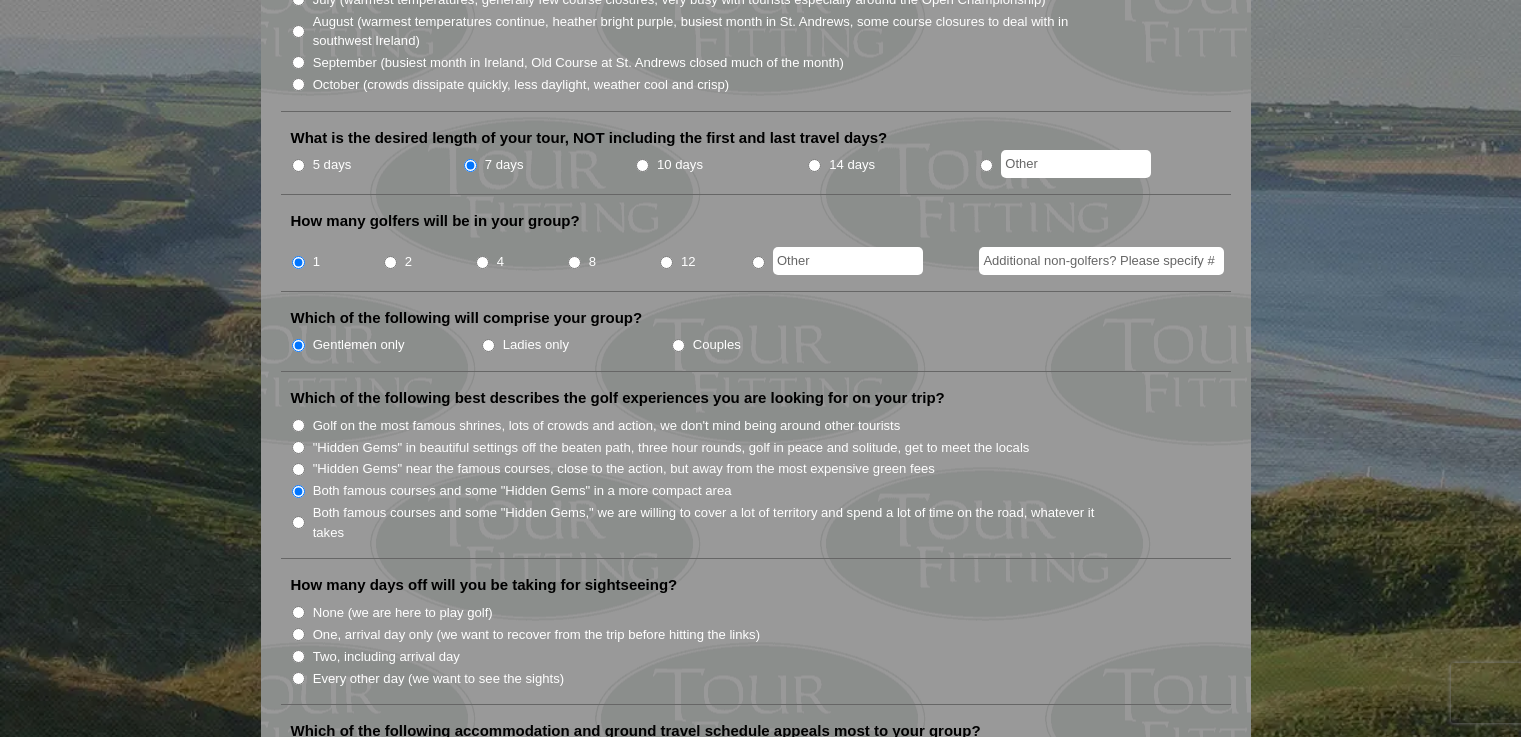 scroll, scrollTop: 800, scrollLeft: 0, axis: vertical 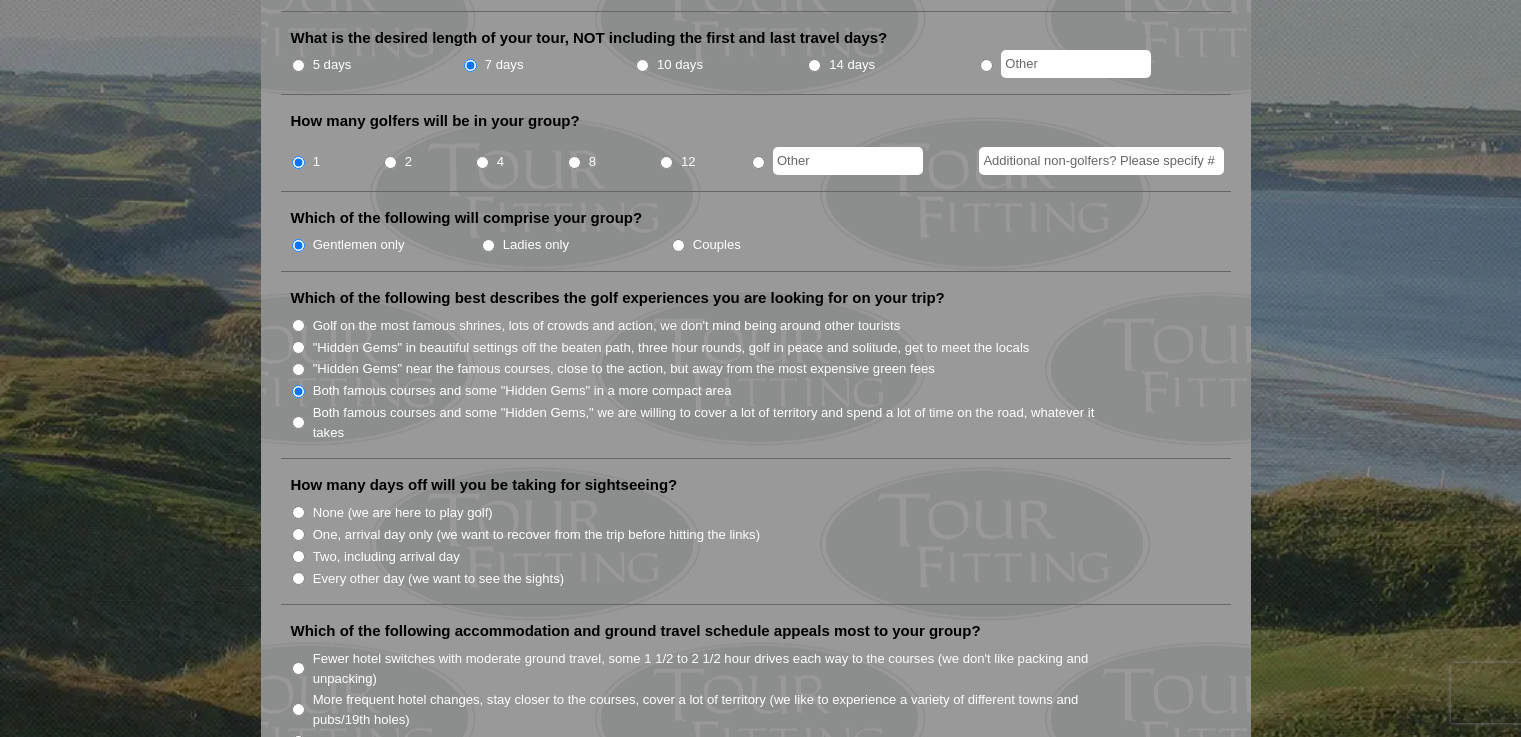 click on "One, arrival day only (we want to recover from the trip before hitting the links)" at bounding box center (536, 535) 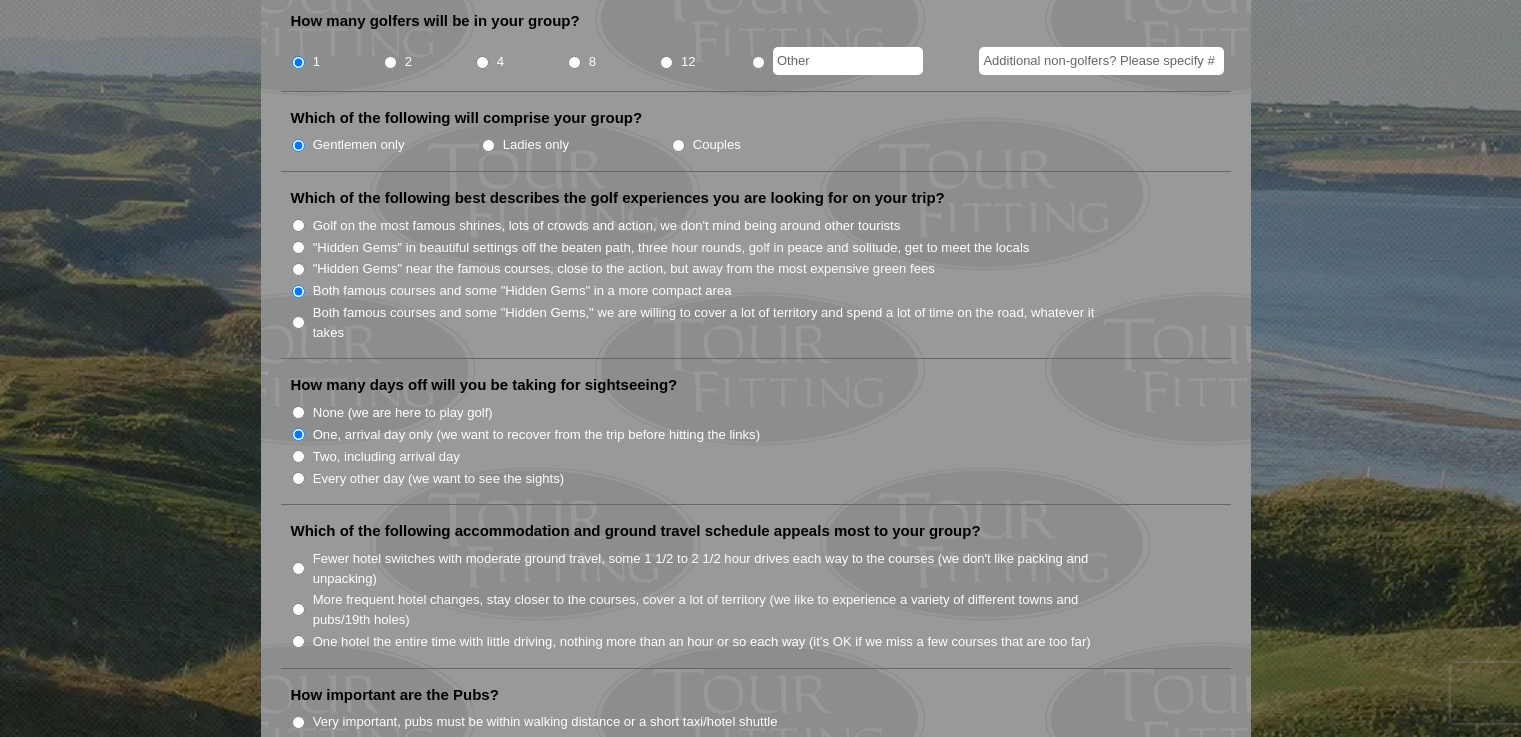 scroll, scrollTop: 1000, scrollLeft: 0, axis: vertical 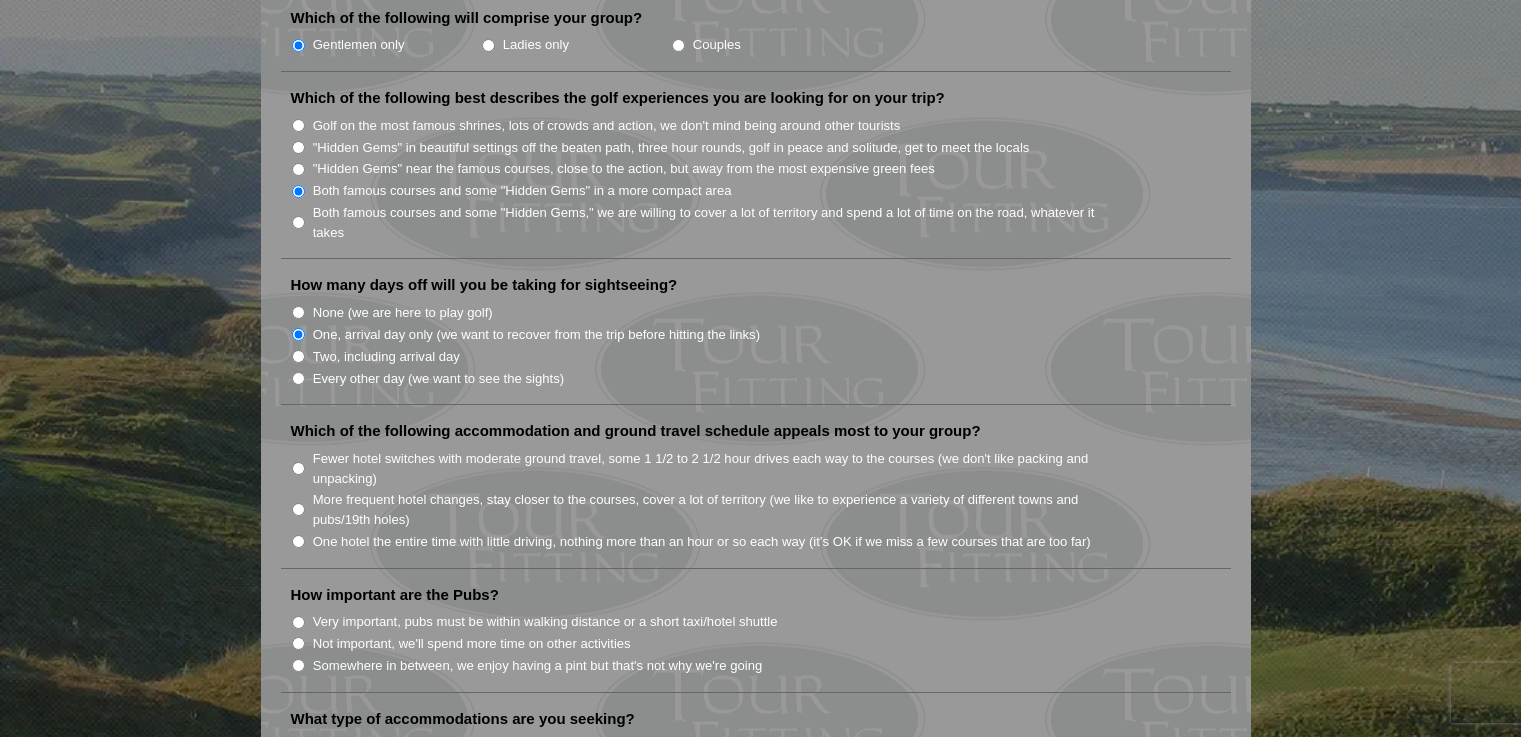 click on "Fewer hotel switches with moderate ground travel, some 1 1/2 to 2 1/2 hour drives each way to the courses (we don't like packing and unpacking)" at bounding box center (715, 468) 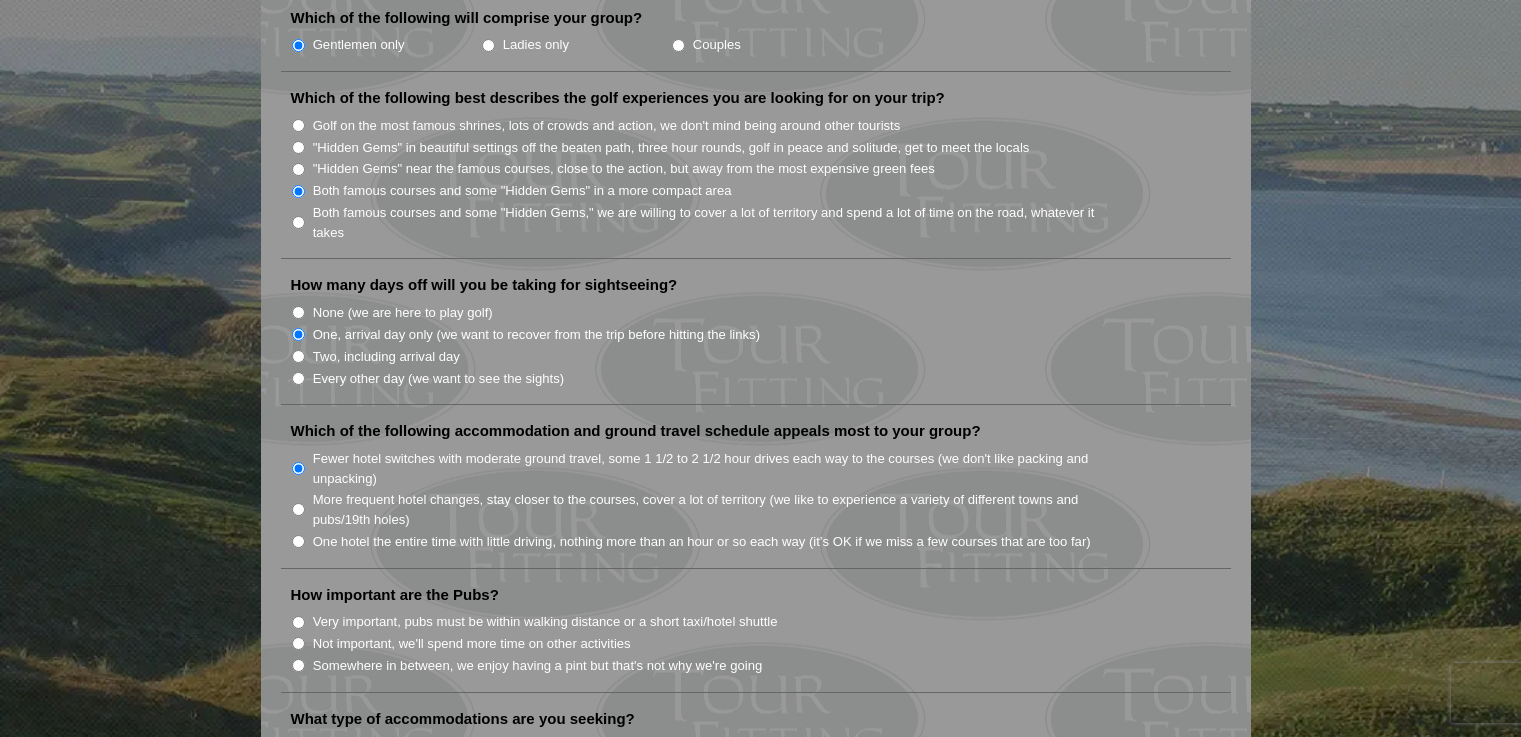 click on "Very important, pubs must be within walking distance or a short taxi/hotel shuttle" at bounding box center [545, 622] 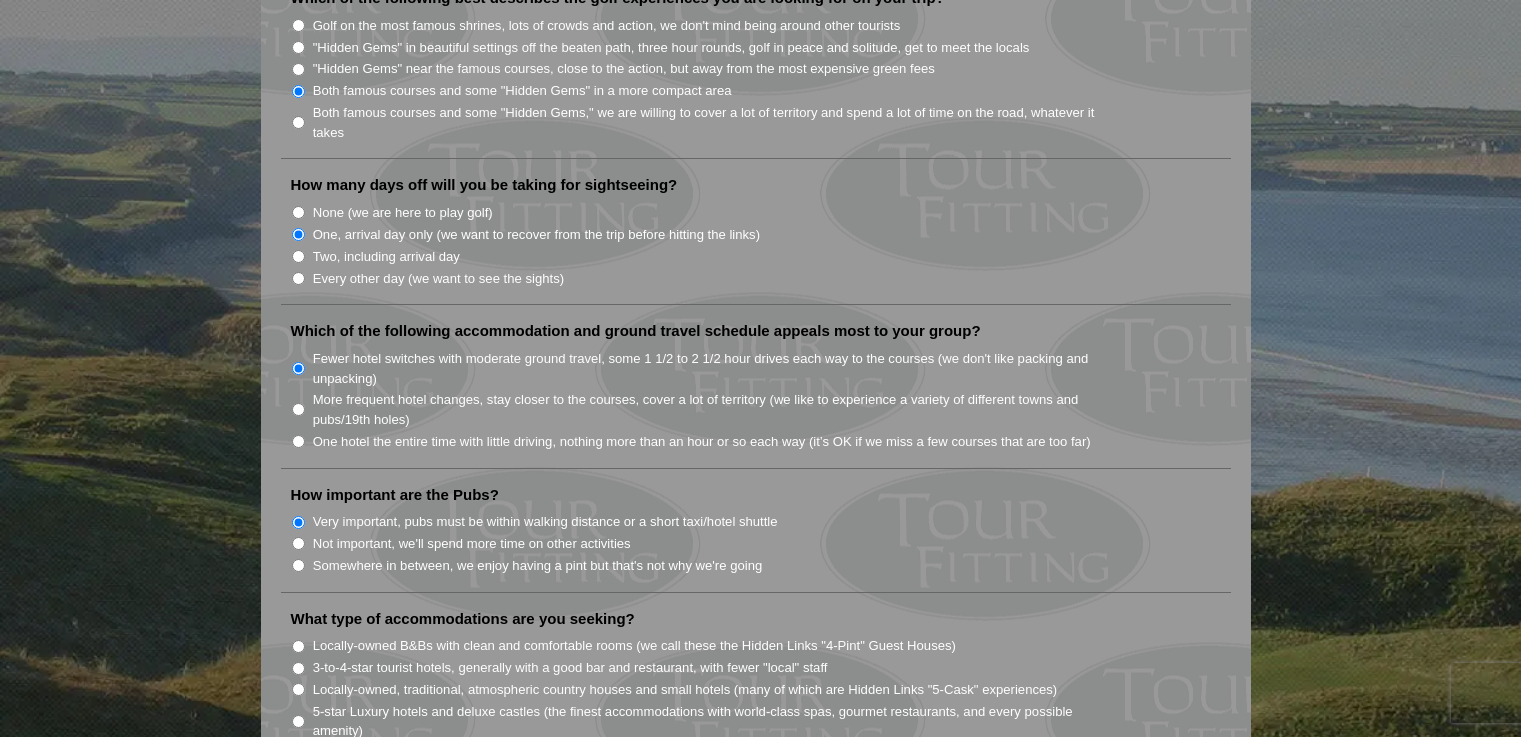 scroll, scrollTop: 1200, scrollLeft: 0, axis: vertical 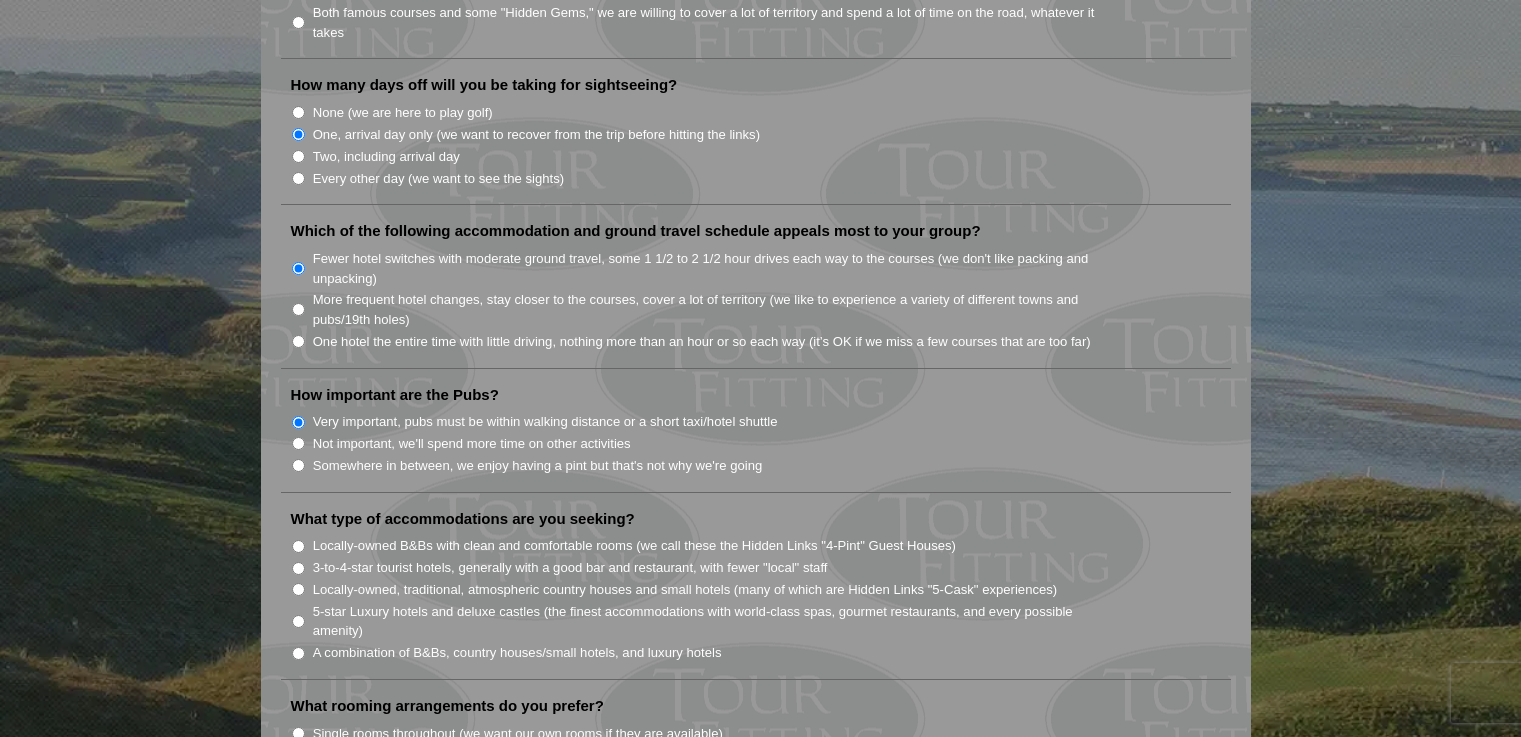 click on "Locally-owned, traditional, atmospheric country houses and small hotels (many of which are Hidden Links "5-Cask" experiences)" at bounding box center [685, 590] 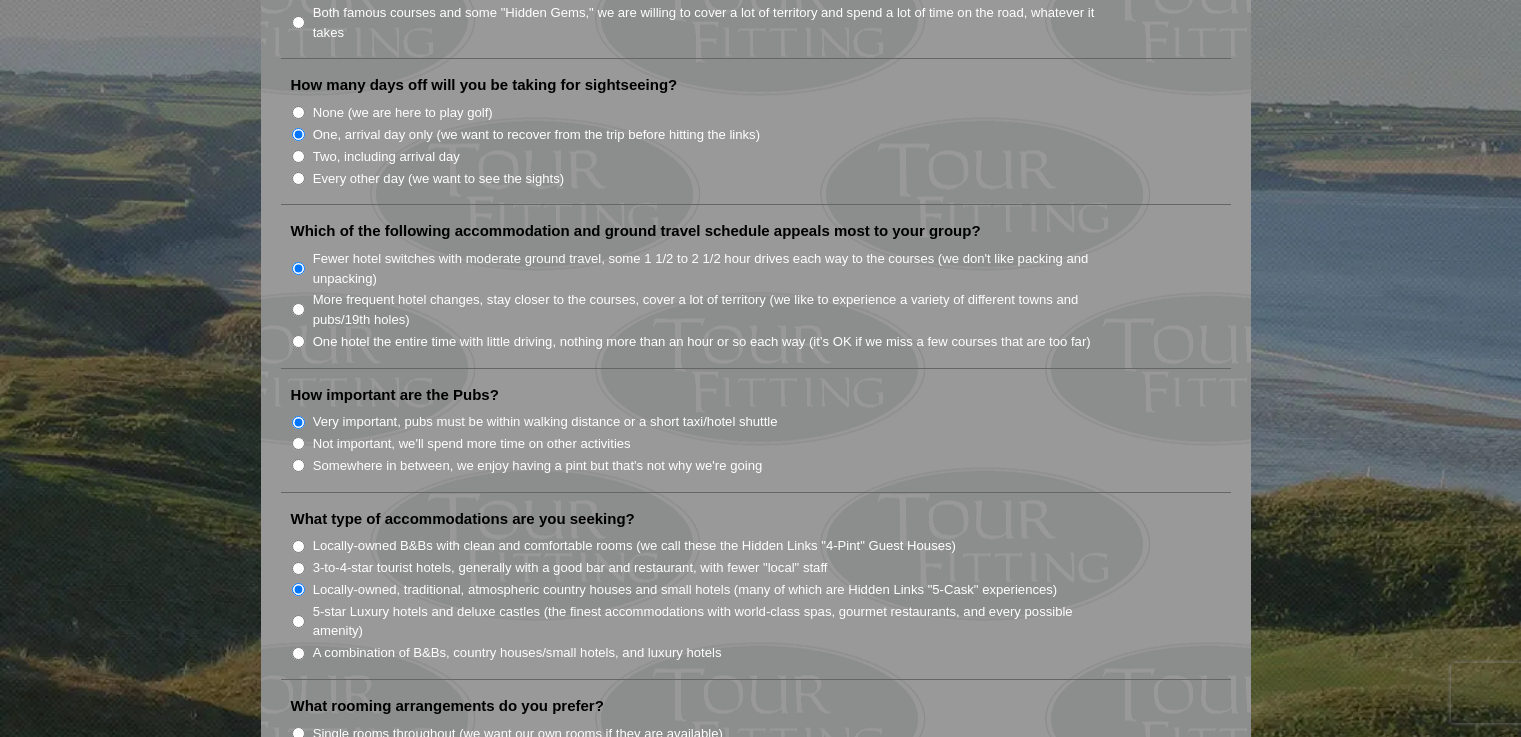 click on "5-star Luxury hotels and deluxe castles (the finest accommodations with world-class spas, gourmet restaurants, and every possible amenity)" at bounding box center [715, 621] 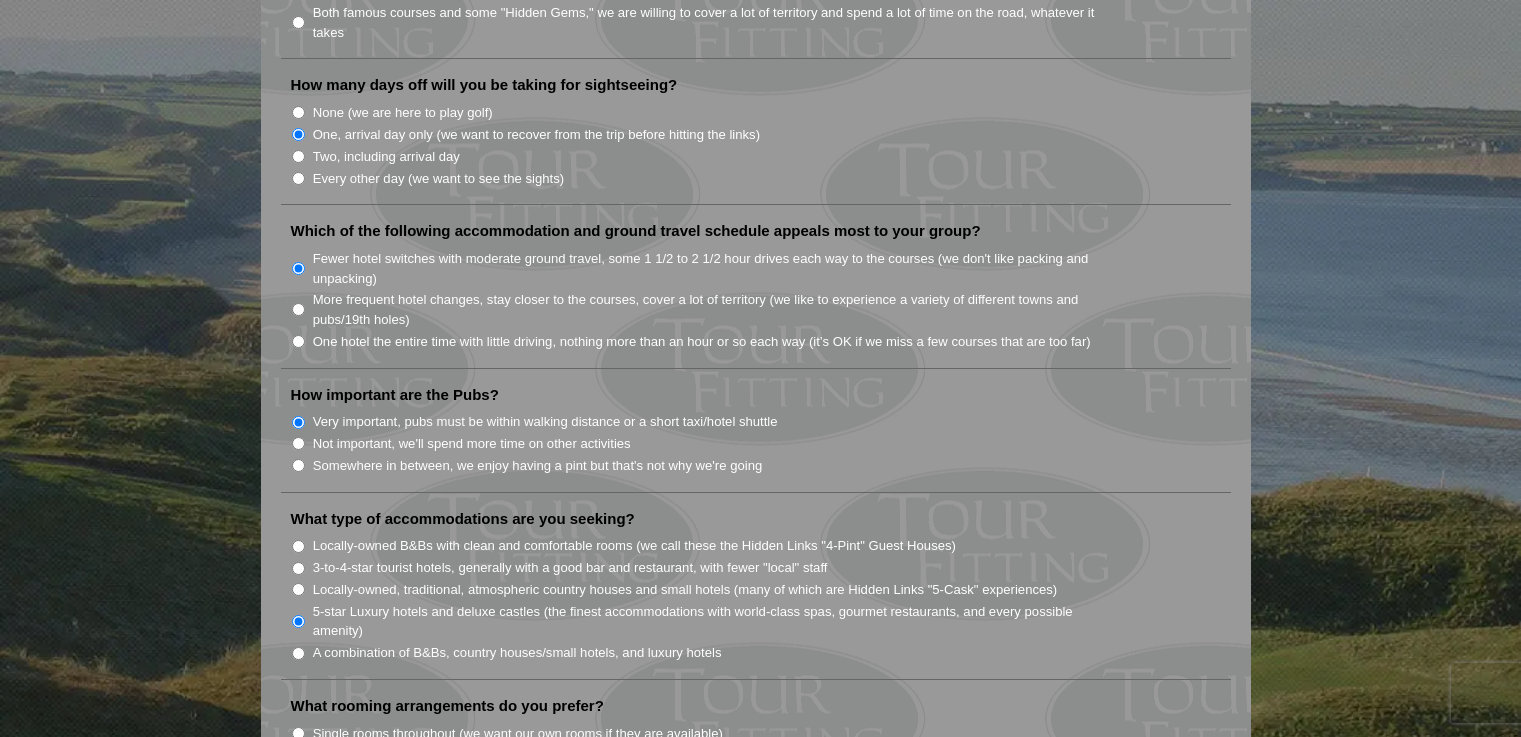 click on "Locally-owned, traditional, atmospheric country houses and small hotels (many of which are Hidden Links "5-Cask" experiences)" at bounding box center [685, 590] 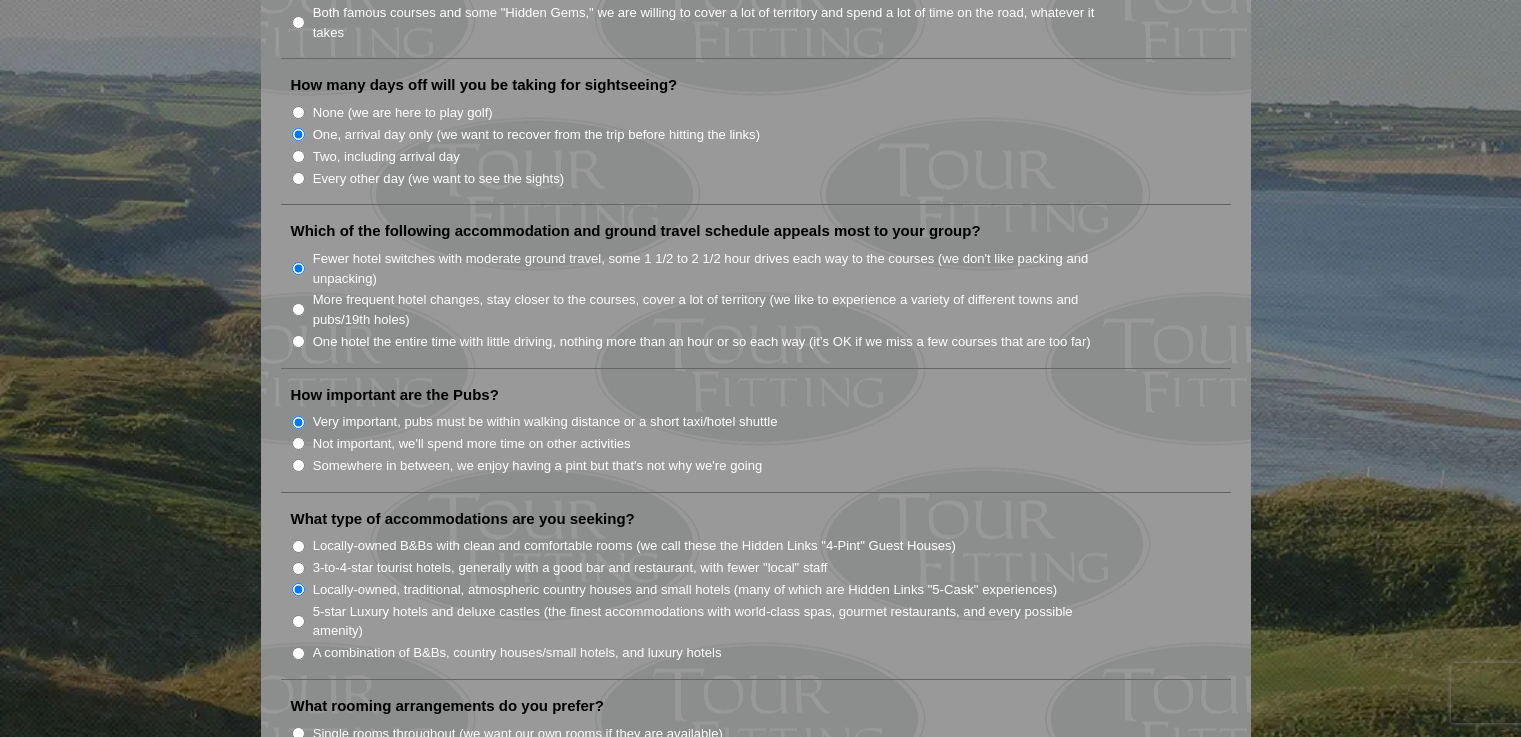 click on "A combination of B&Bs, country houses/small hotels, and luxury hotels" at bounding box center [517, 653] 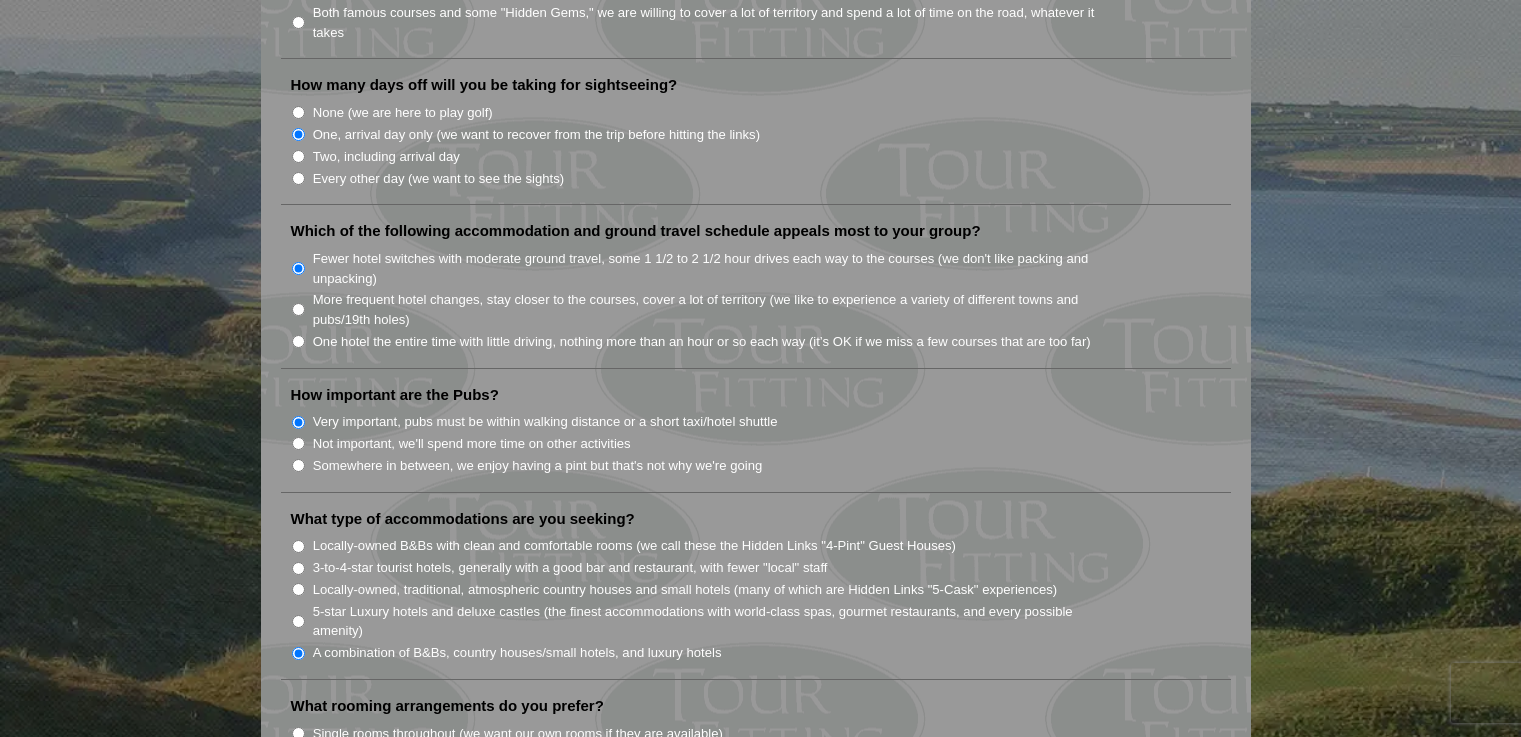click on "5-star Luxury hotels and deluxe castles (the finest accommodations with world-class spas, gourmet restaurants, and every possible amenity)" at bounding box center [715, 621] 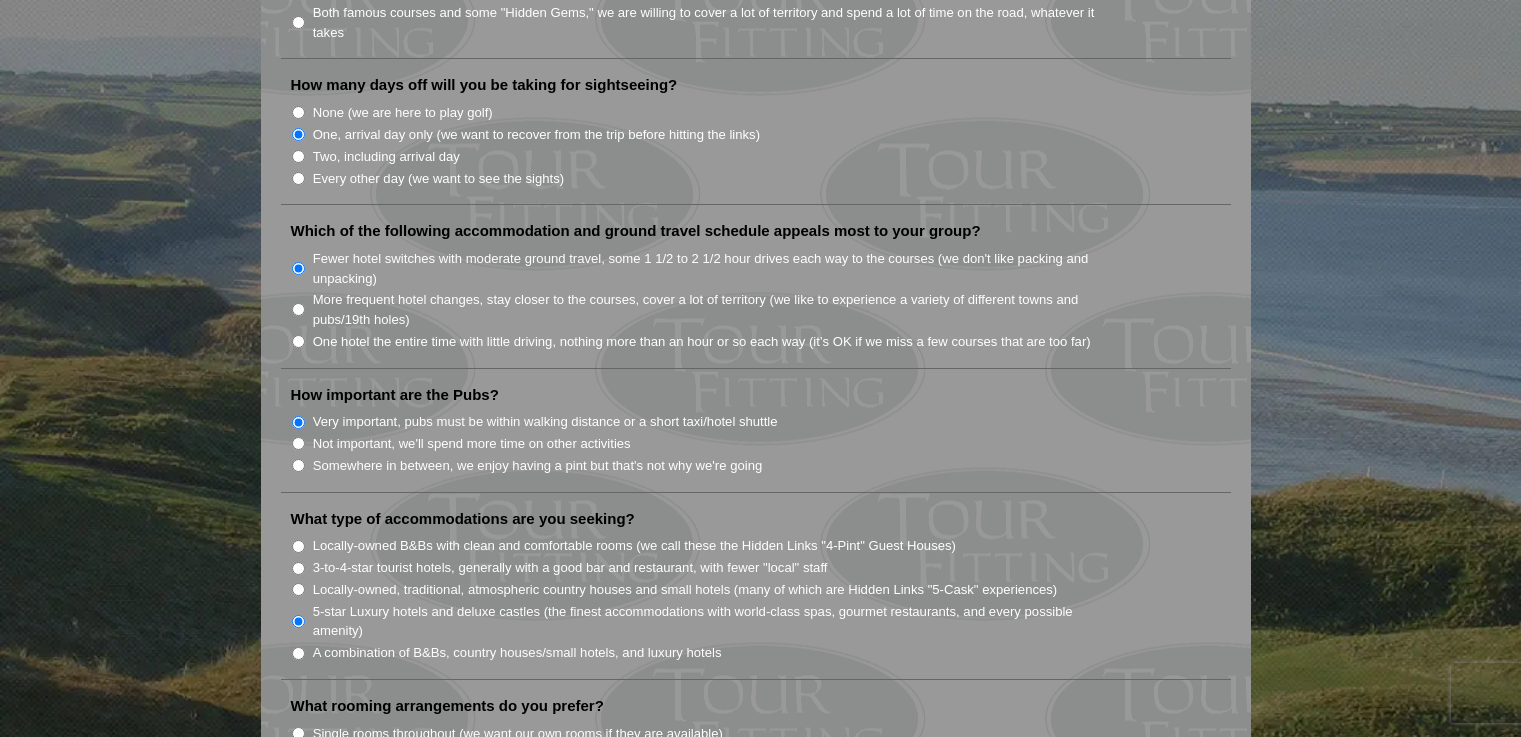 click on "Locally-owned, traditional, atmospheric country houses and small hotels (many of which are Hidden Links "5-Cask" experiences)" at bounding box center (685, 590) 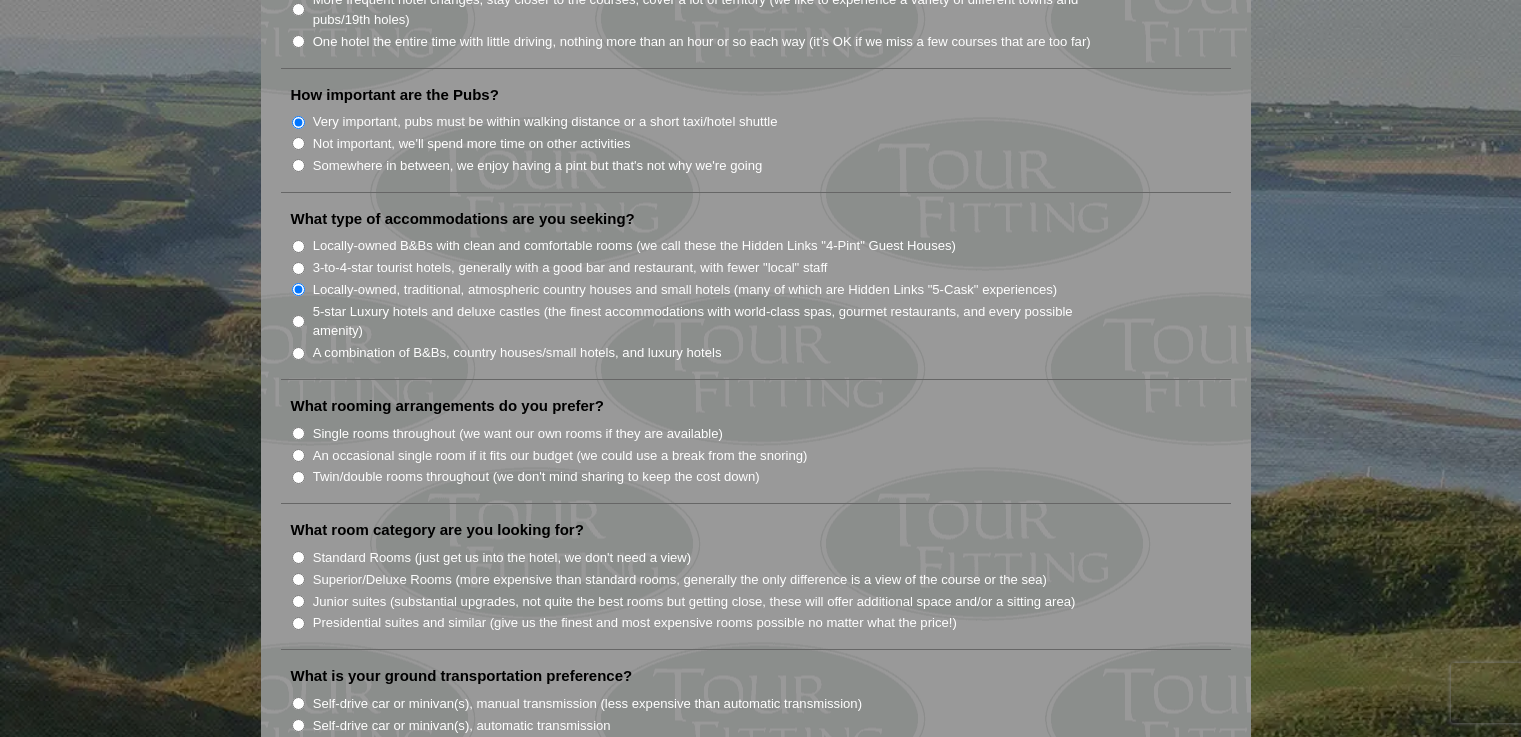 scroll, scrollTop: 1400, scrollLeft: 0, axis: vertical 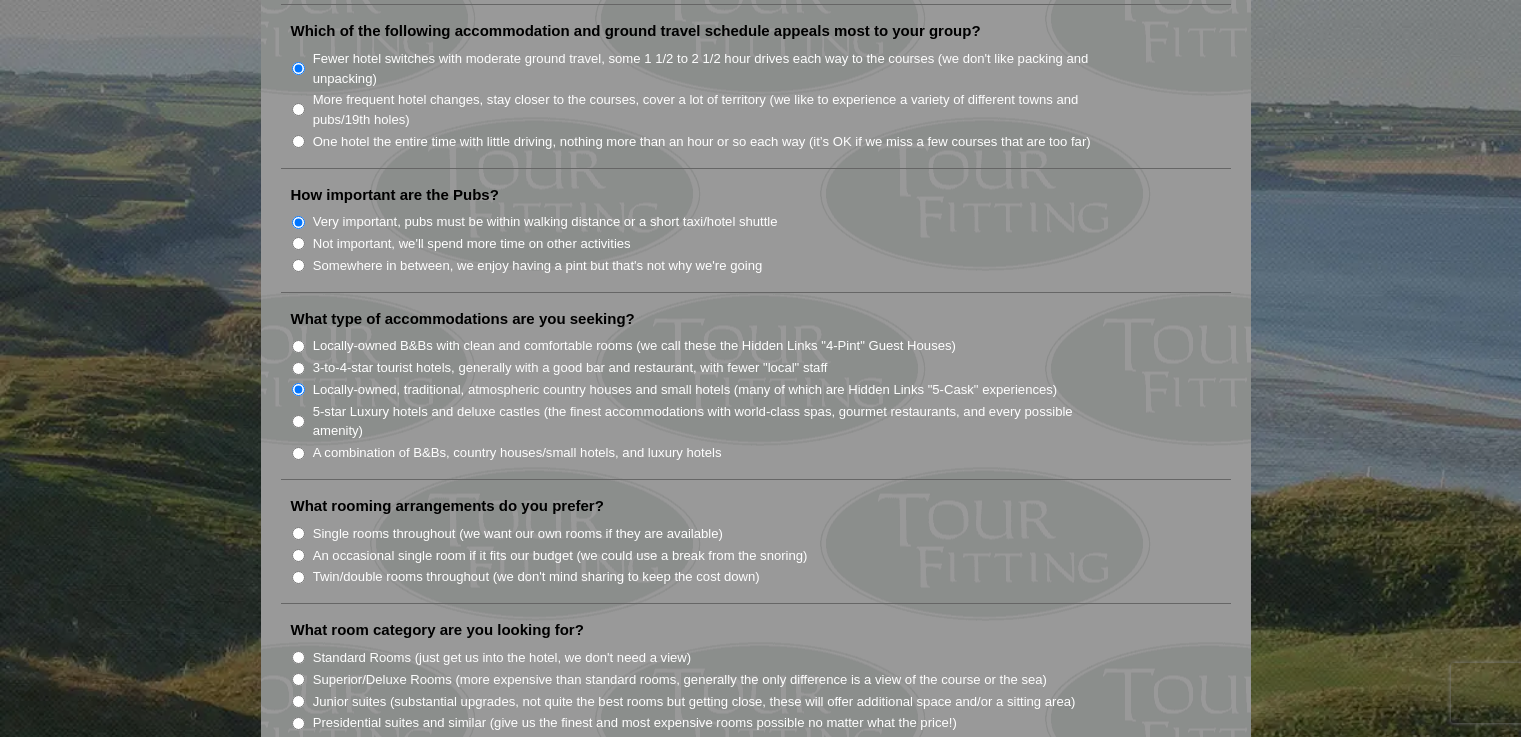 click on "Single rooms throughout (we want our own rooms if they are available)" at bounding box center (518, 534) 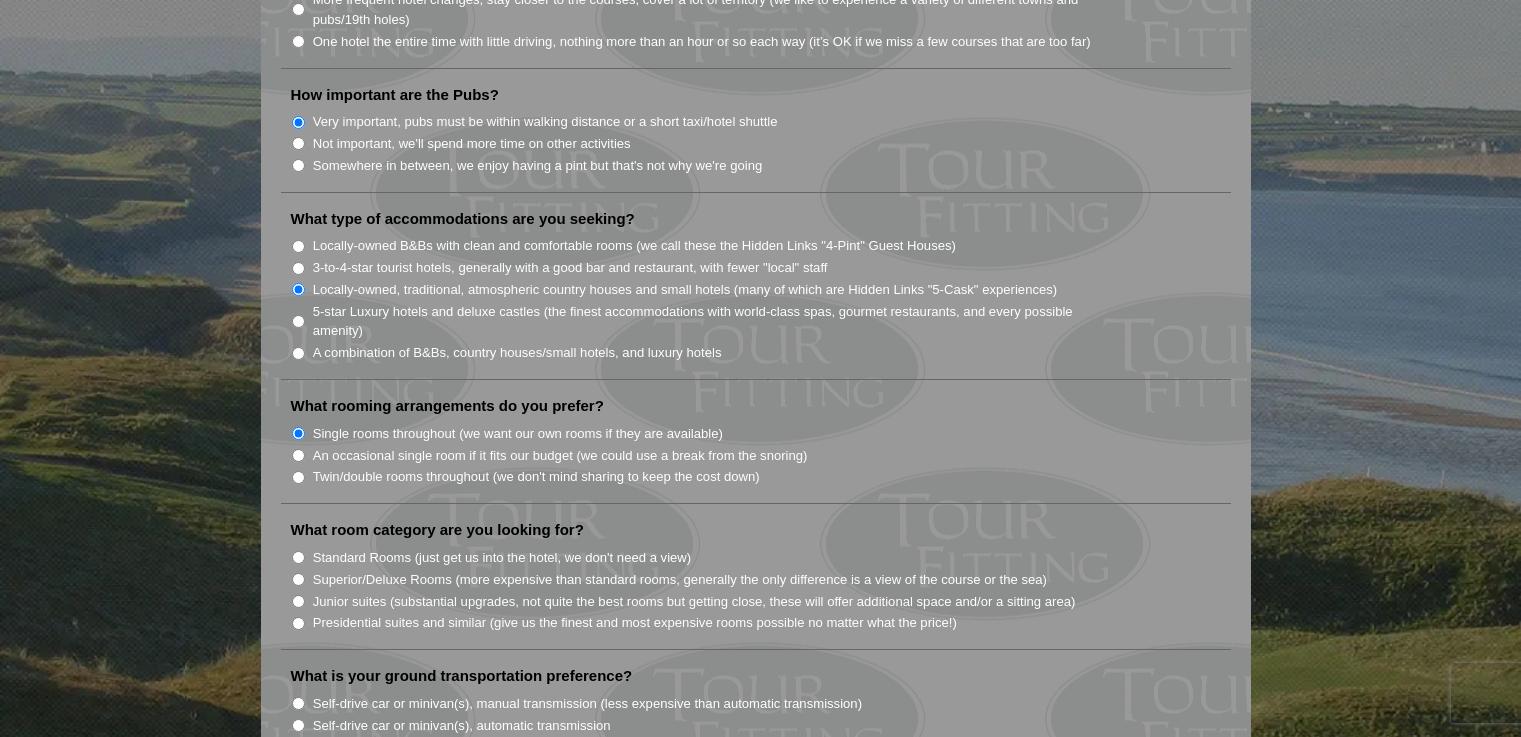 scroll, scrollTop: 1600, scrollLeft: 0, axis: vertical 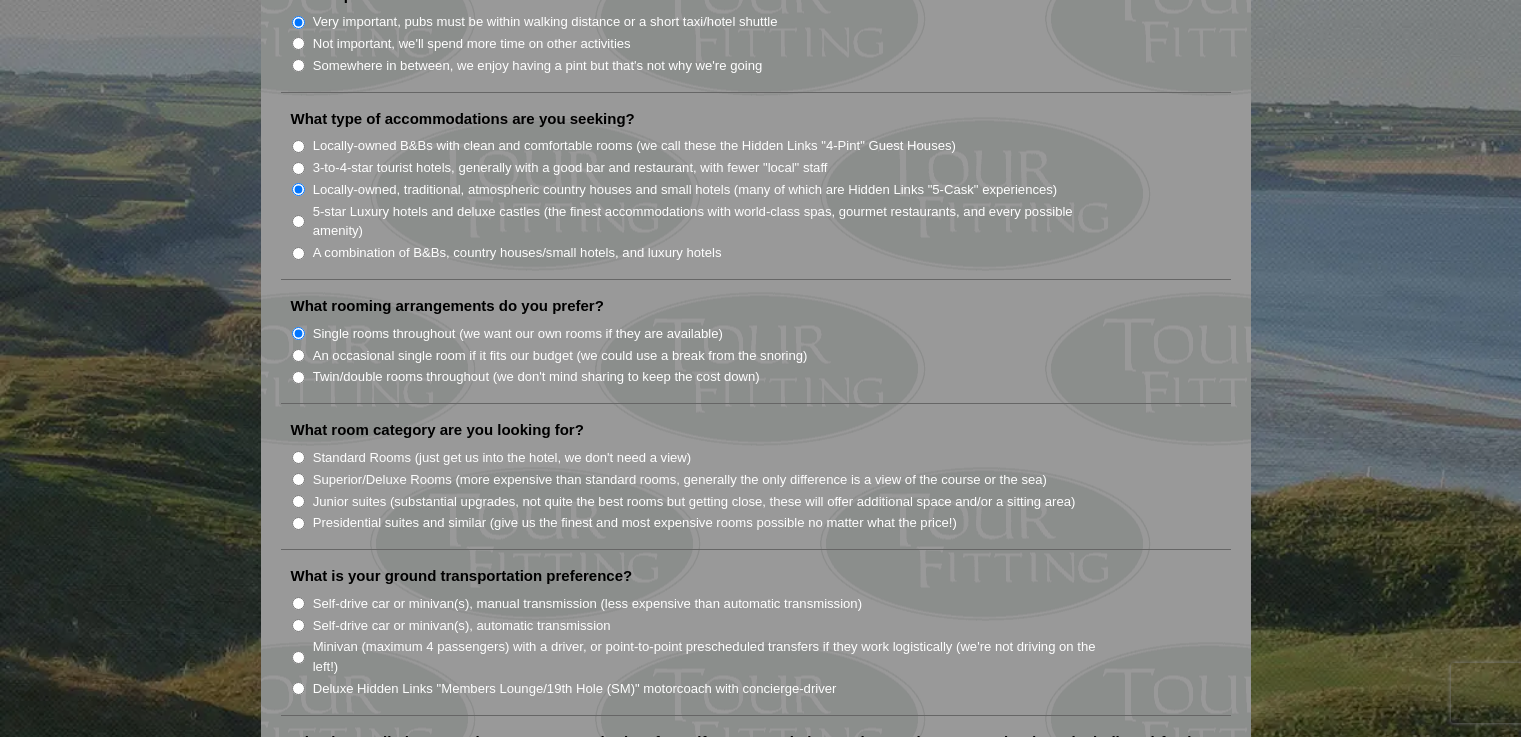 click on "Standard Rooms (just get us into the hotel, we don't need a view)" at bounding box center [502, 458] 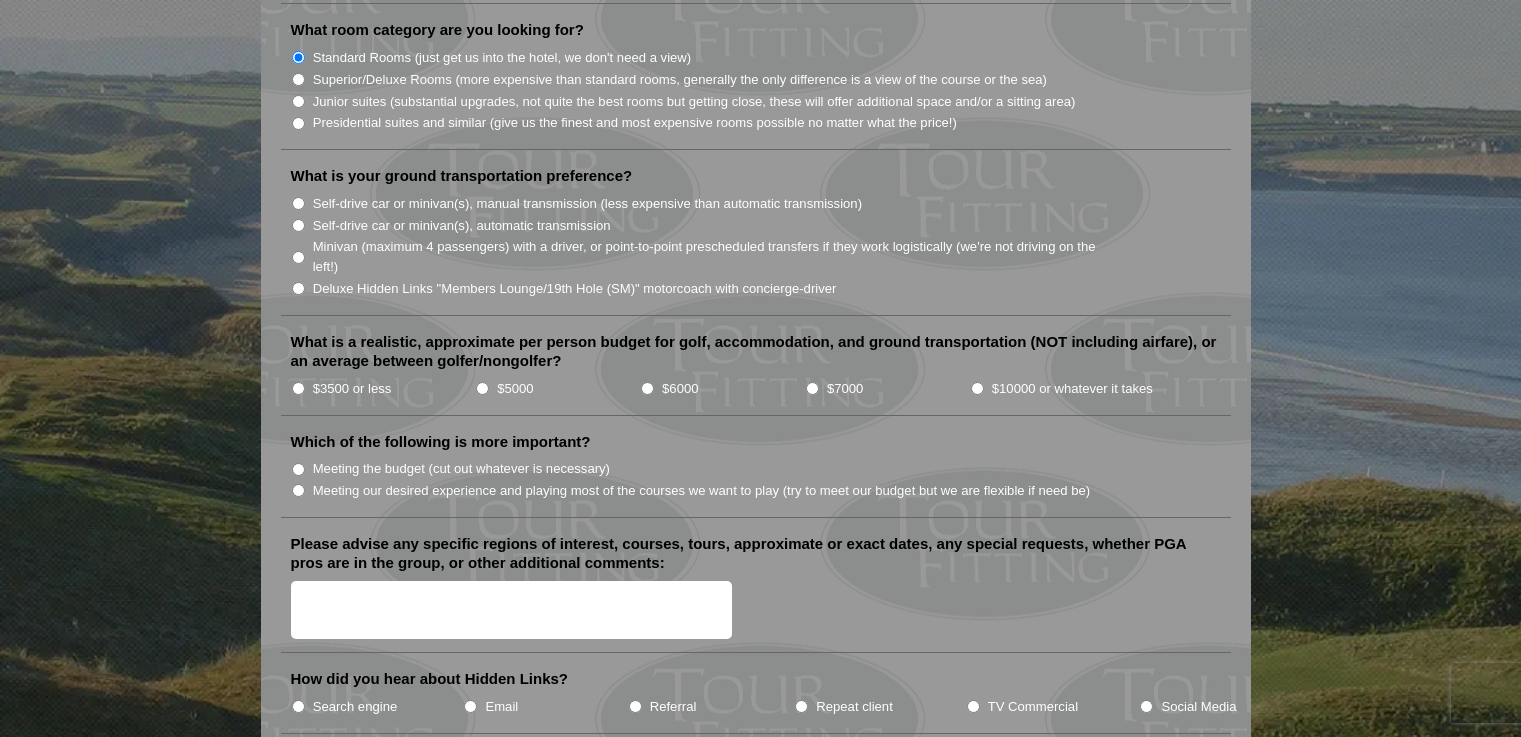 scroll, scrollTop: 1800, scrollLeft: 0, axis: vertical 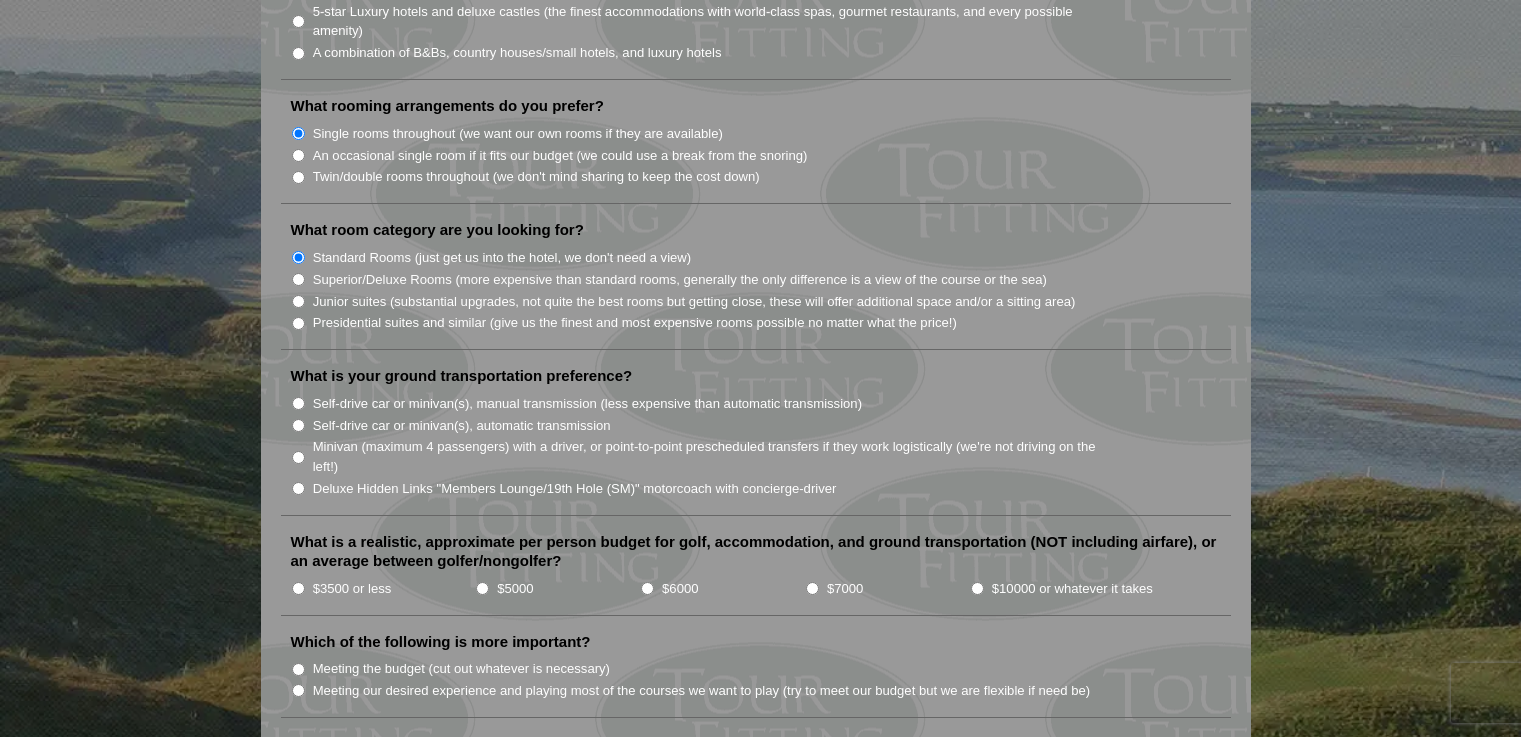 click on "Self-drive car or minivan(s), manual transmission (less expensive than automatic transmission)" at bounding box center [587, 404] 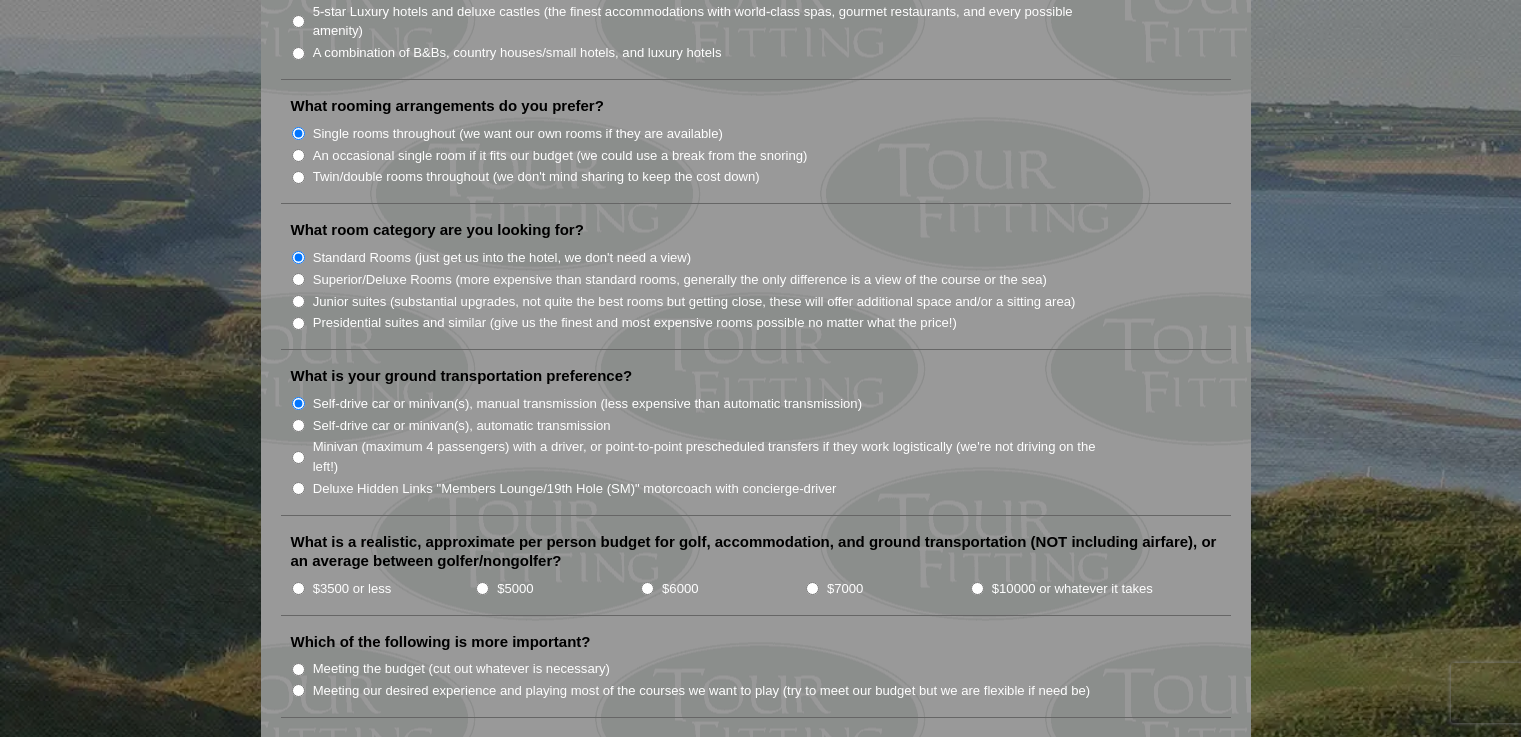 click on "Self-drive car or minivan(s), automatic transmission" at bounding box center (462, 426) 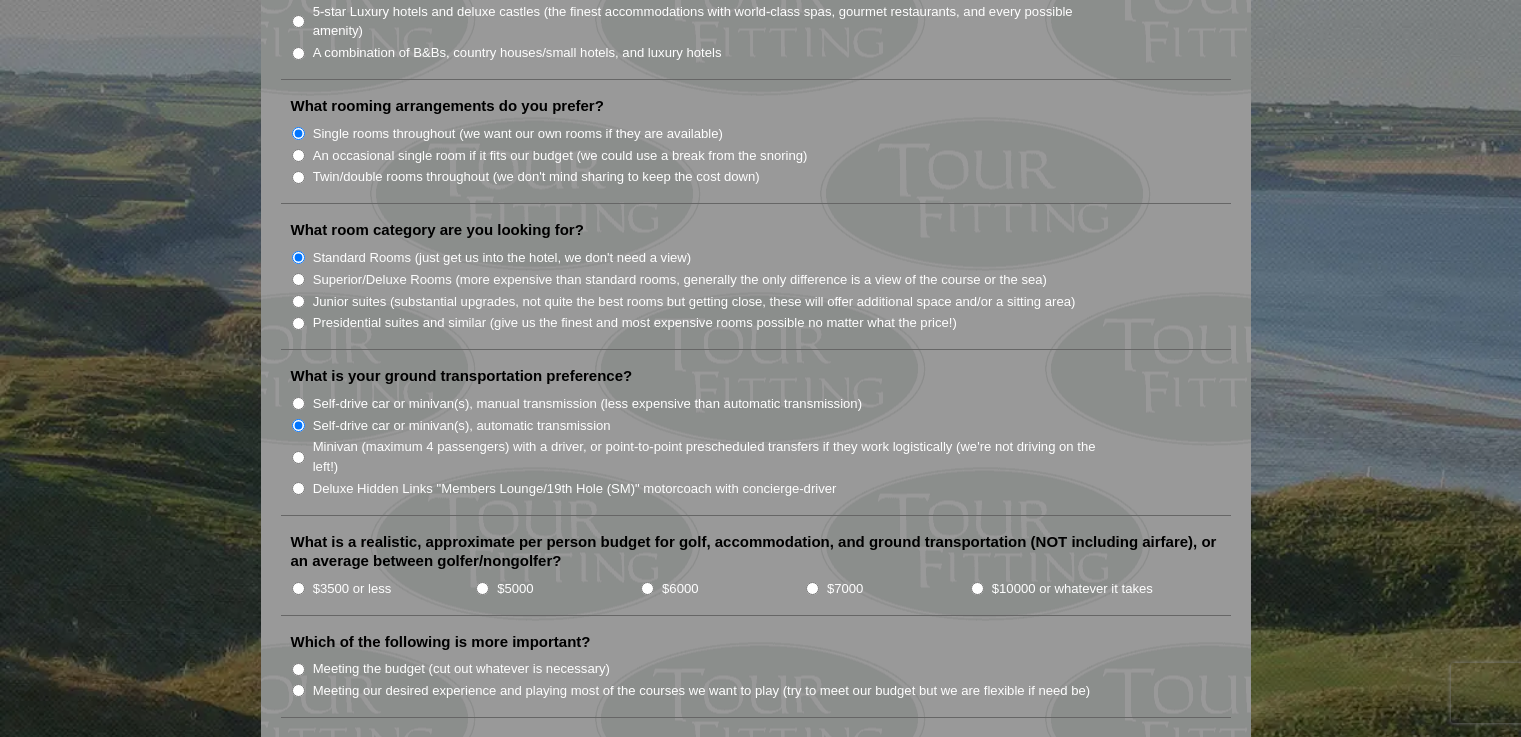 scroll, scrollTop: 1900, scrollLeft: 0, axis: vertical 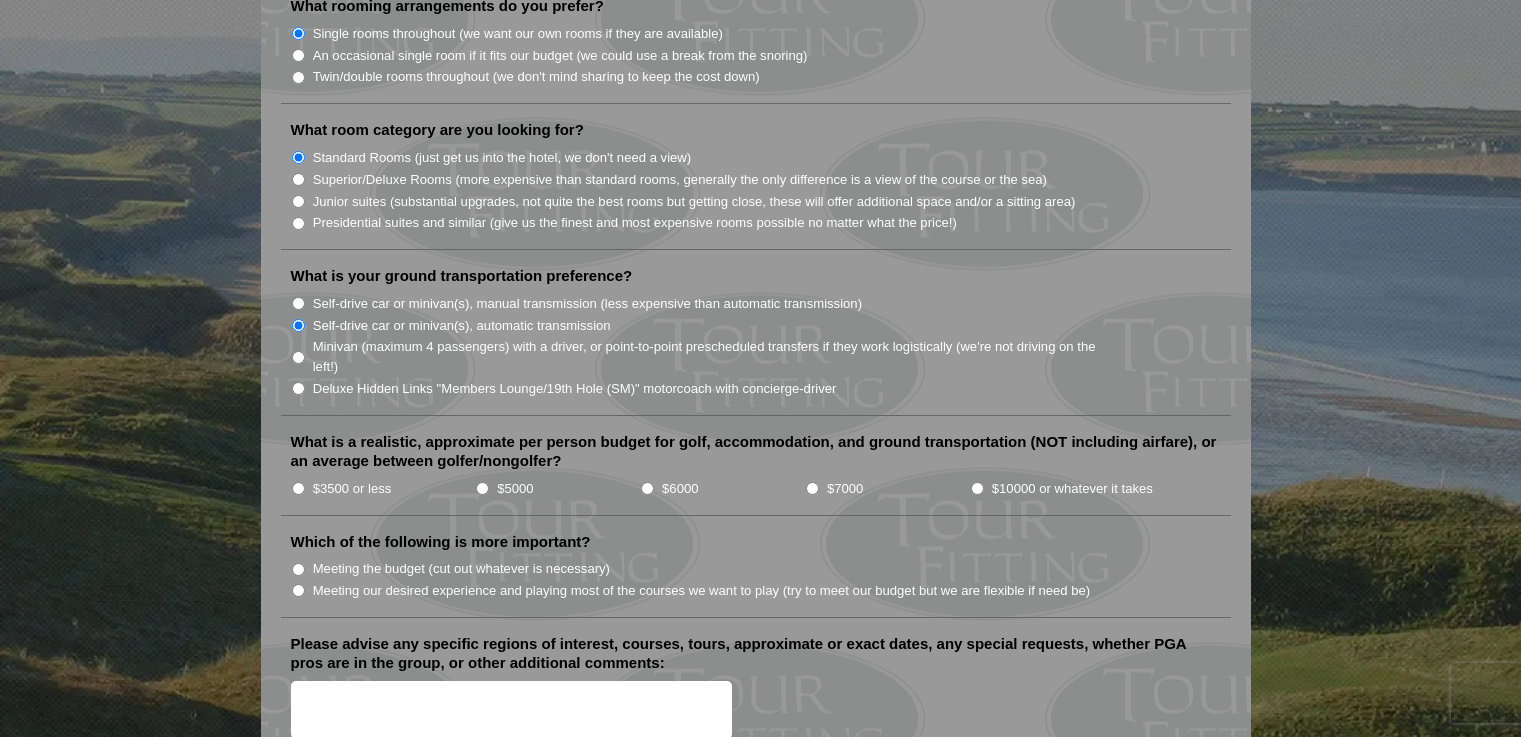 click on "$6000" at bounding box center (647, 488) 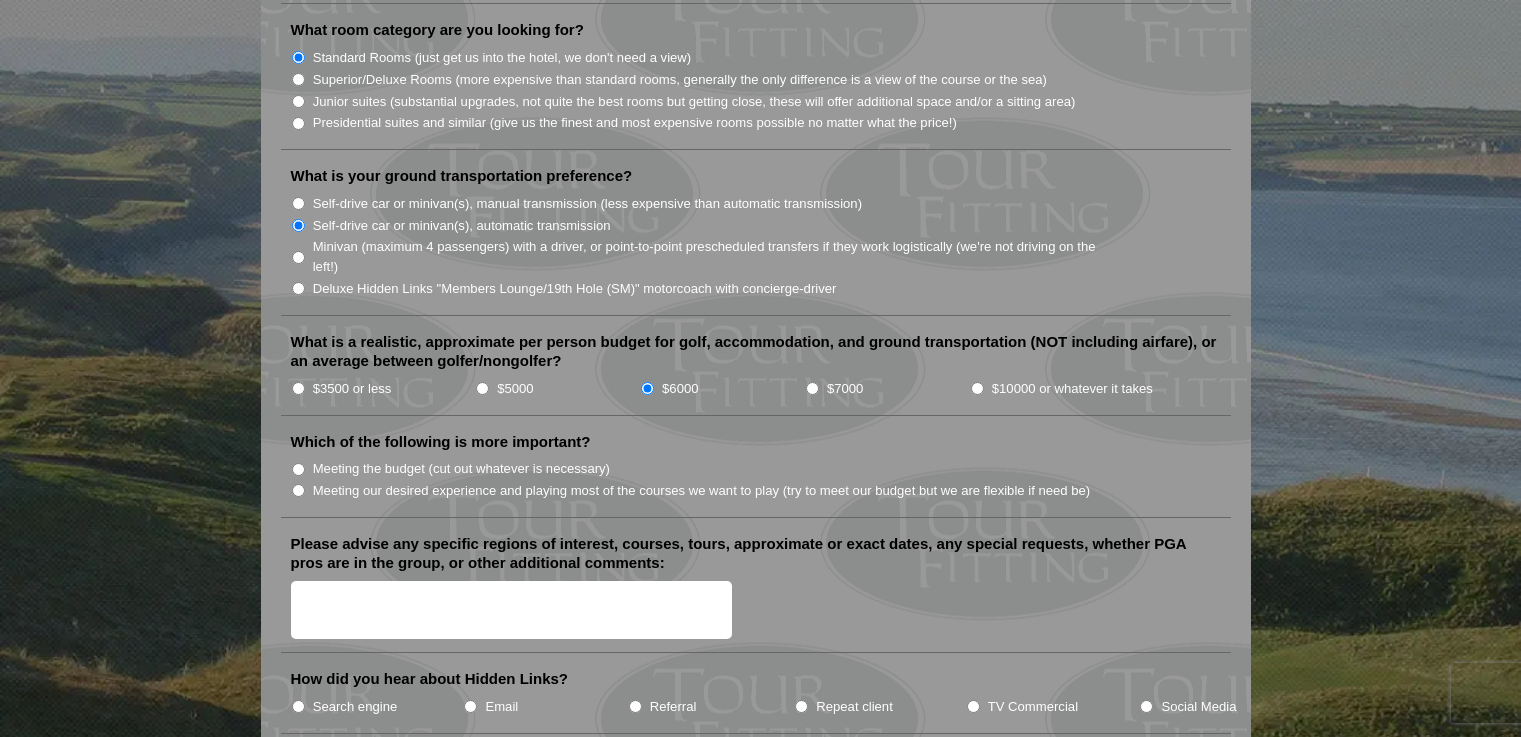 scroll, scrollTop: 1900, scrollLeft: 0, axis: vertical 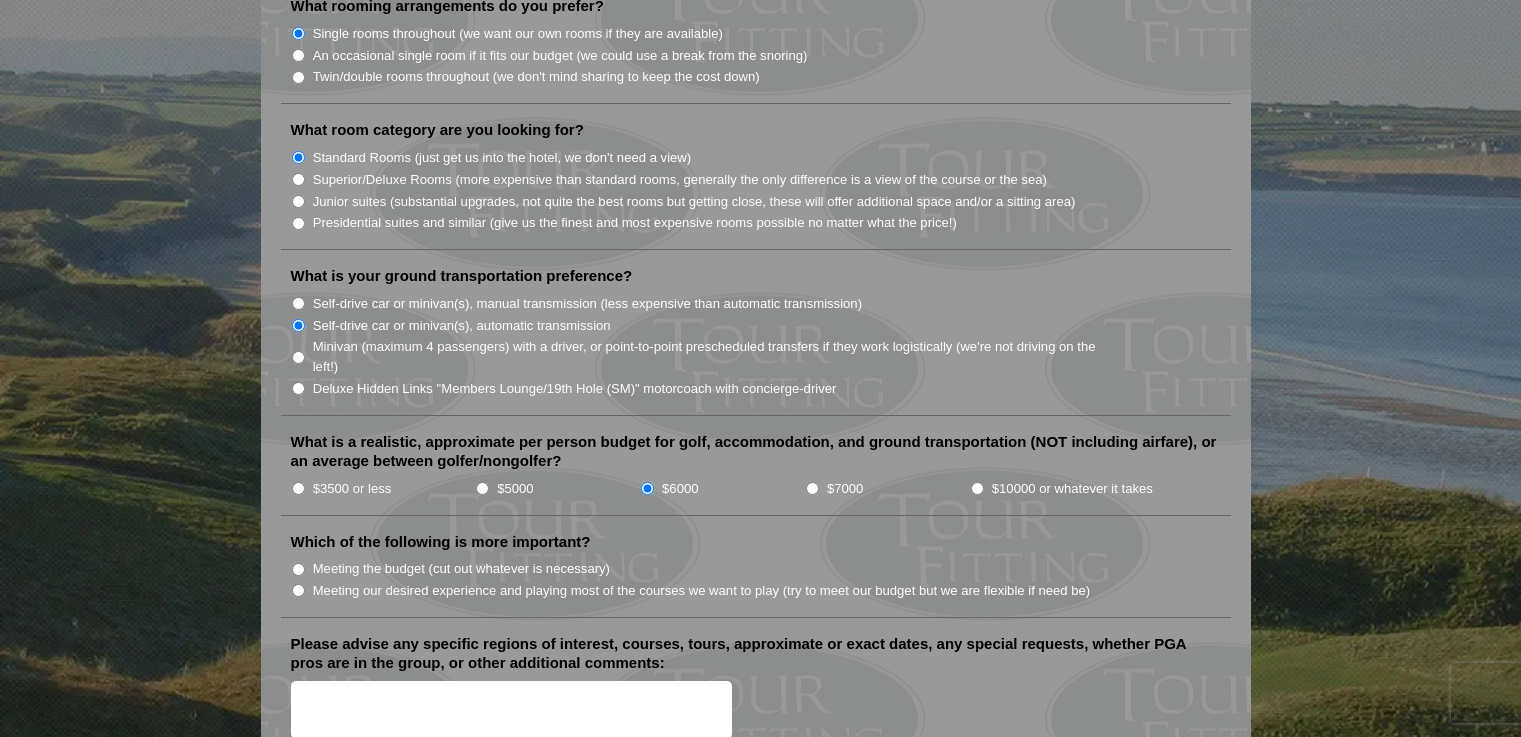 click on "$10000 or whatever it takes" at bounding box center (977, 488) 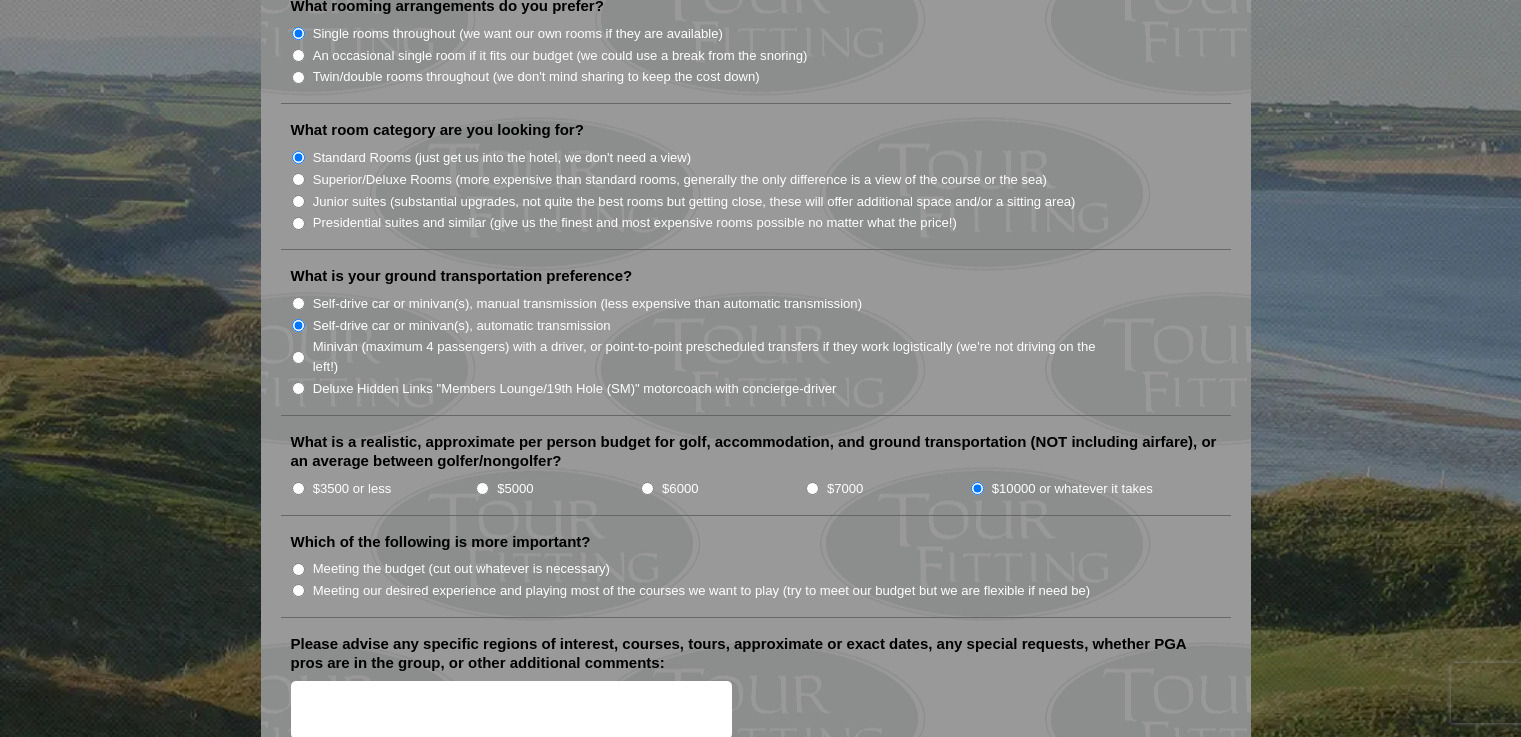 scroll, scrollTop: 2000, scrollLeft: 0, axis: vertical 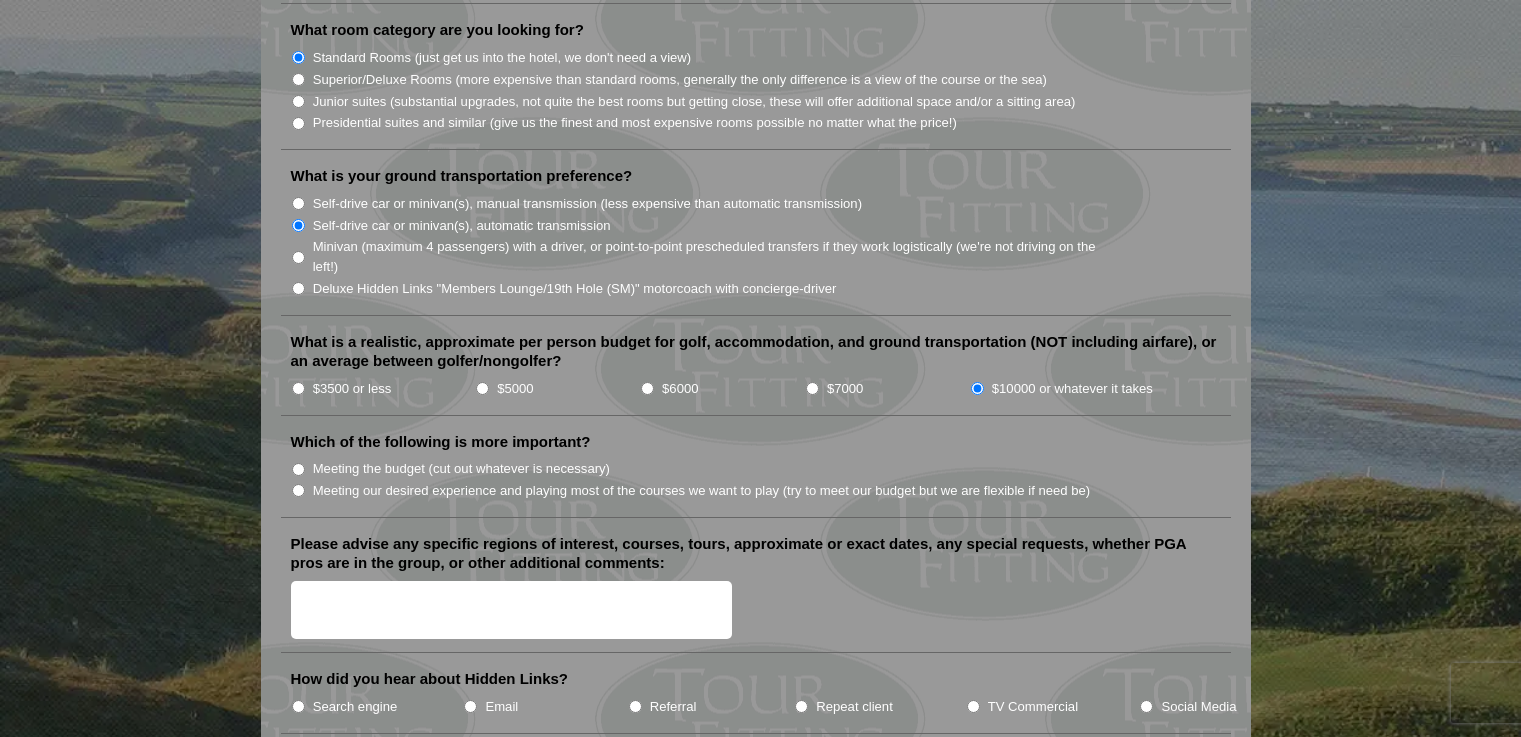 click on "Meeting our desired experience and playing most of the courses we want to play (try to meet our budget but we are flexible if need be)" at bounding box center (702, 491) 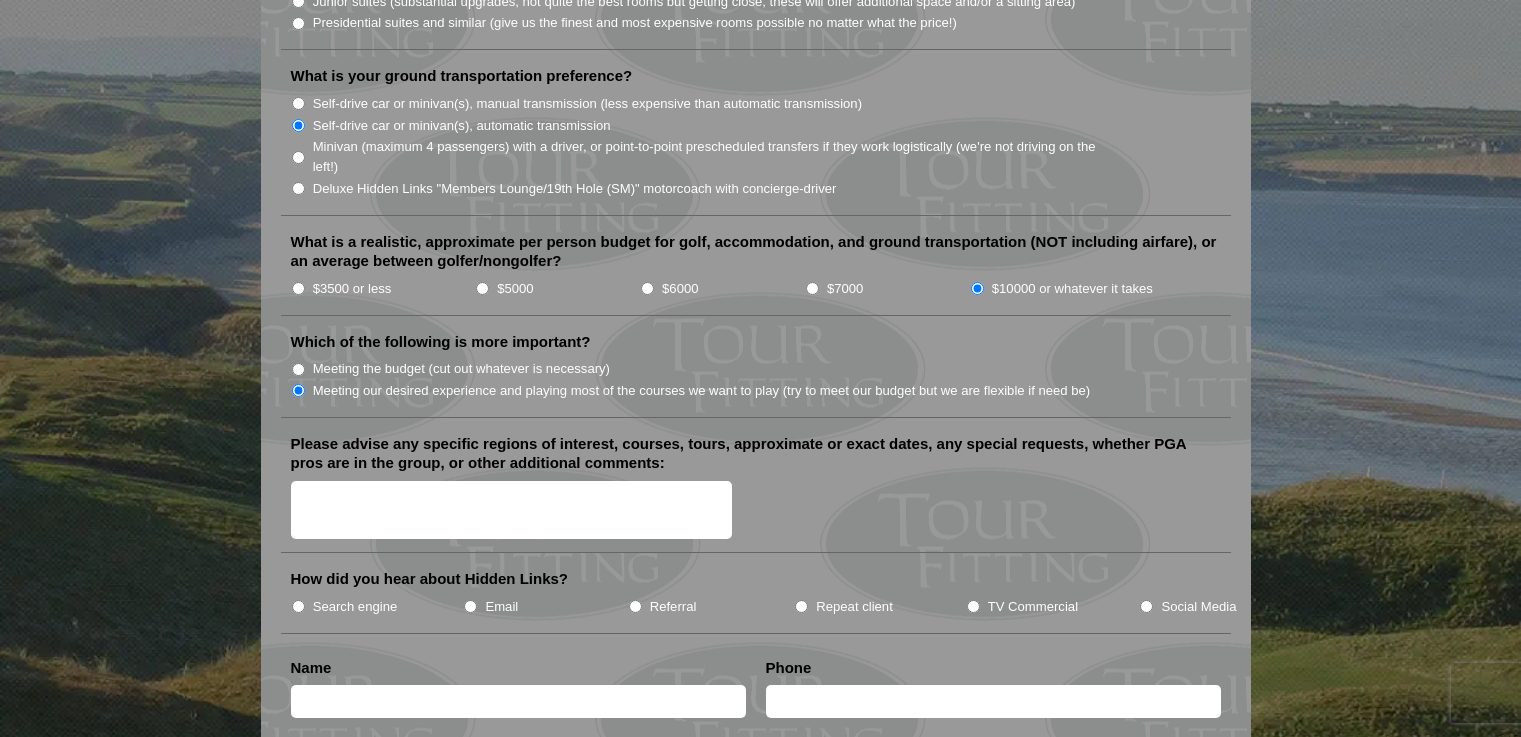 scroll, scrollTop: 2200, scrollLeft: 0, axis: vertical 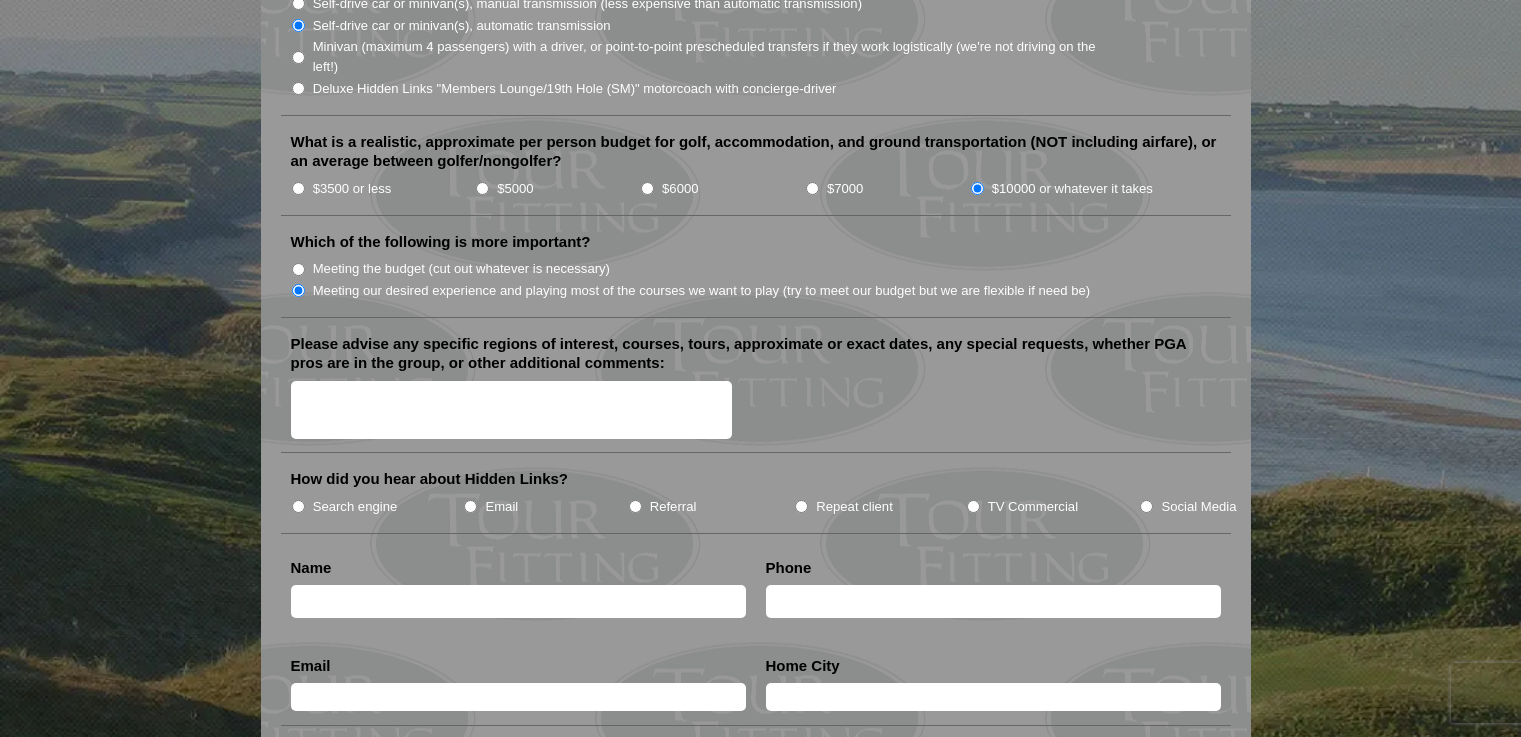 click on "Search engine" at bounding box center [355, 507] 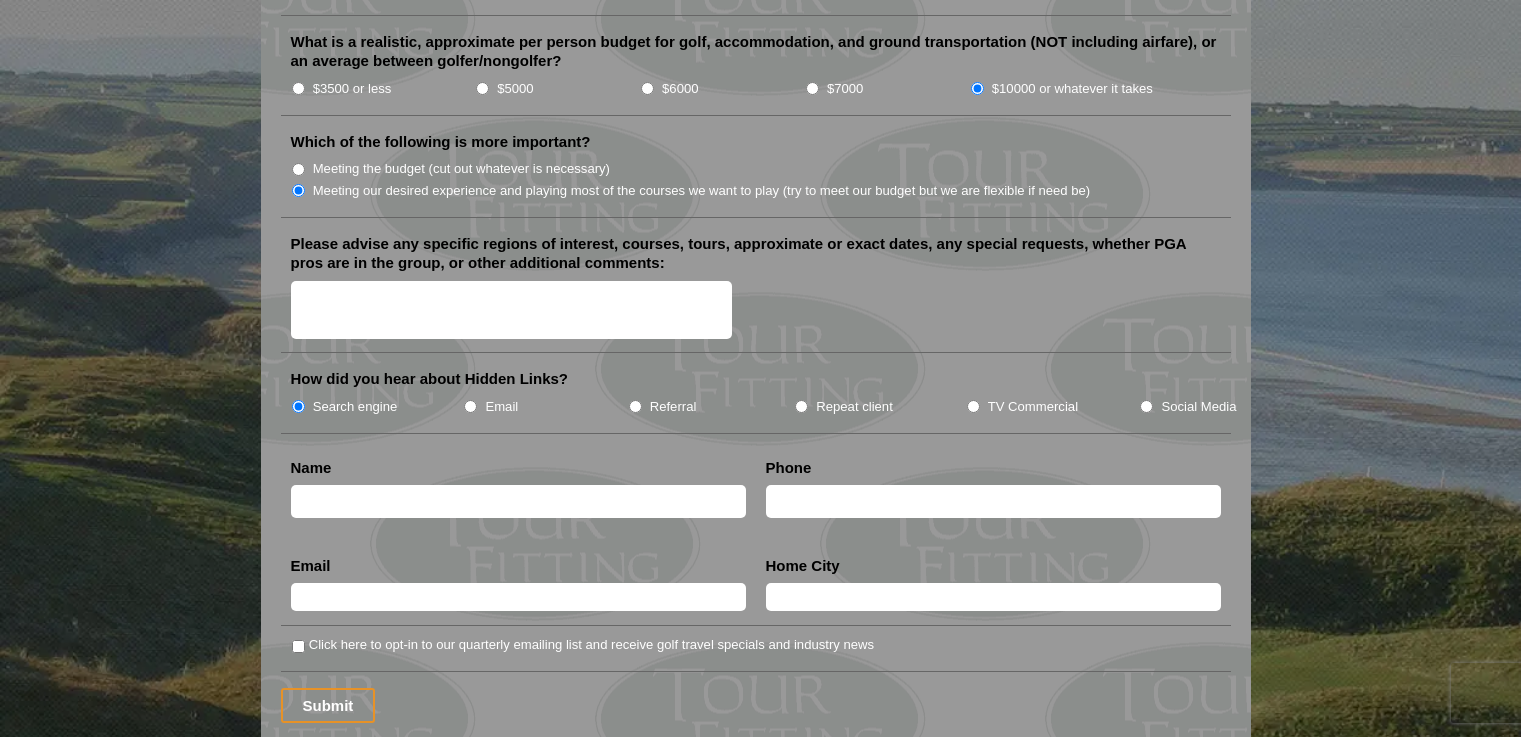 scroll, scrollTop: 2400, scrollLeft: 0, axis: vertical 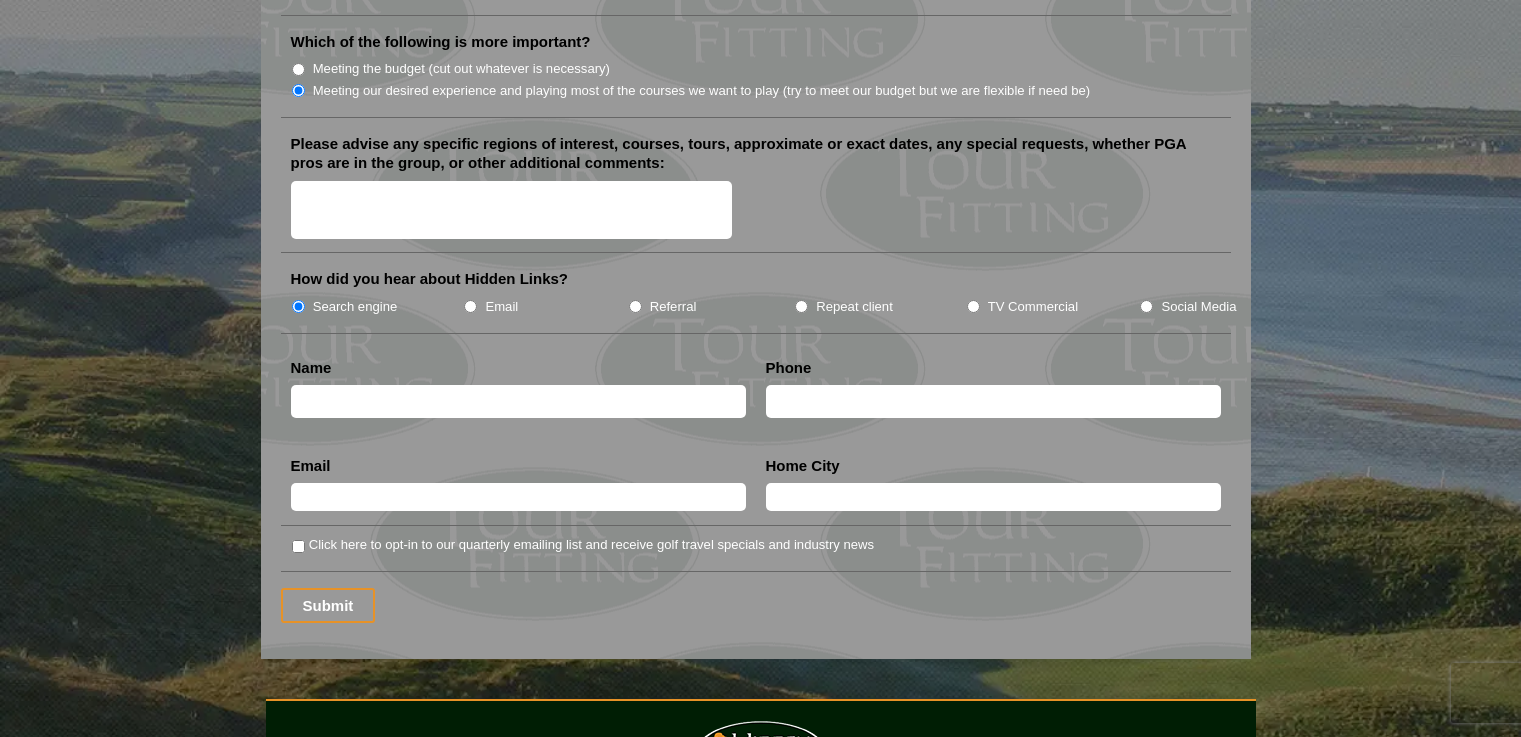 click at bounding box center (518, 401) 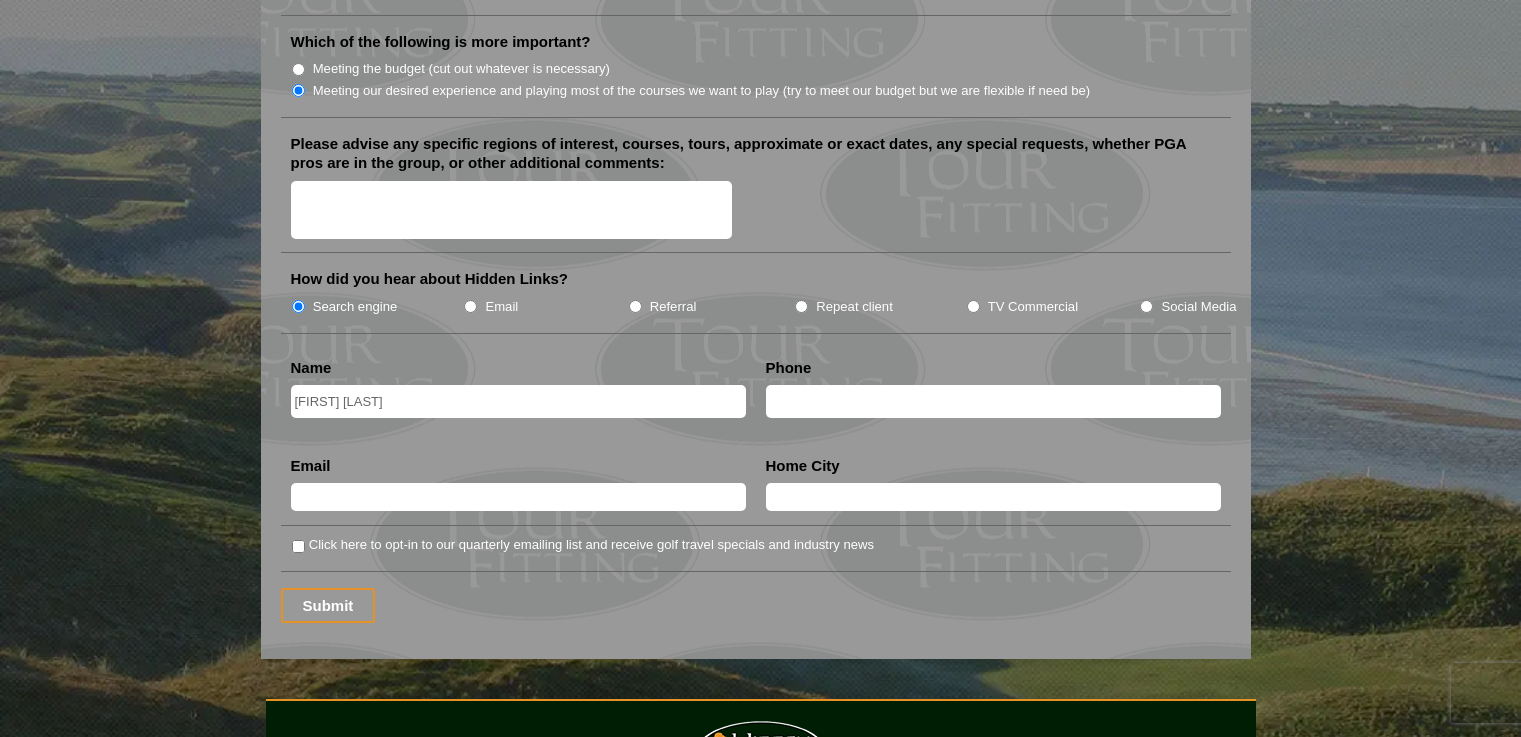 type on "[FIRST] [LAST]" 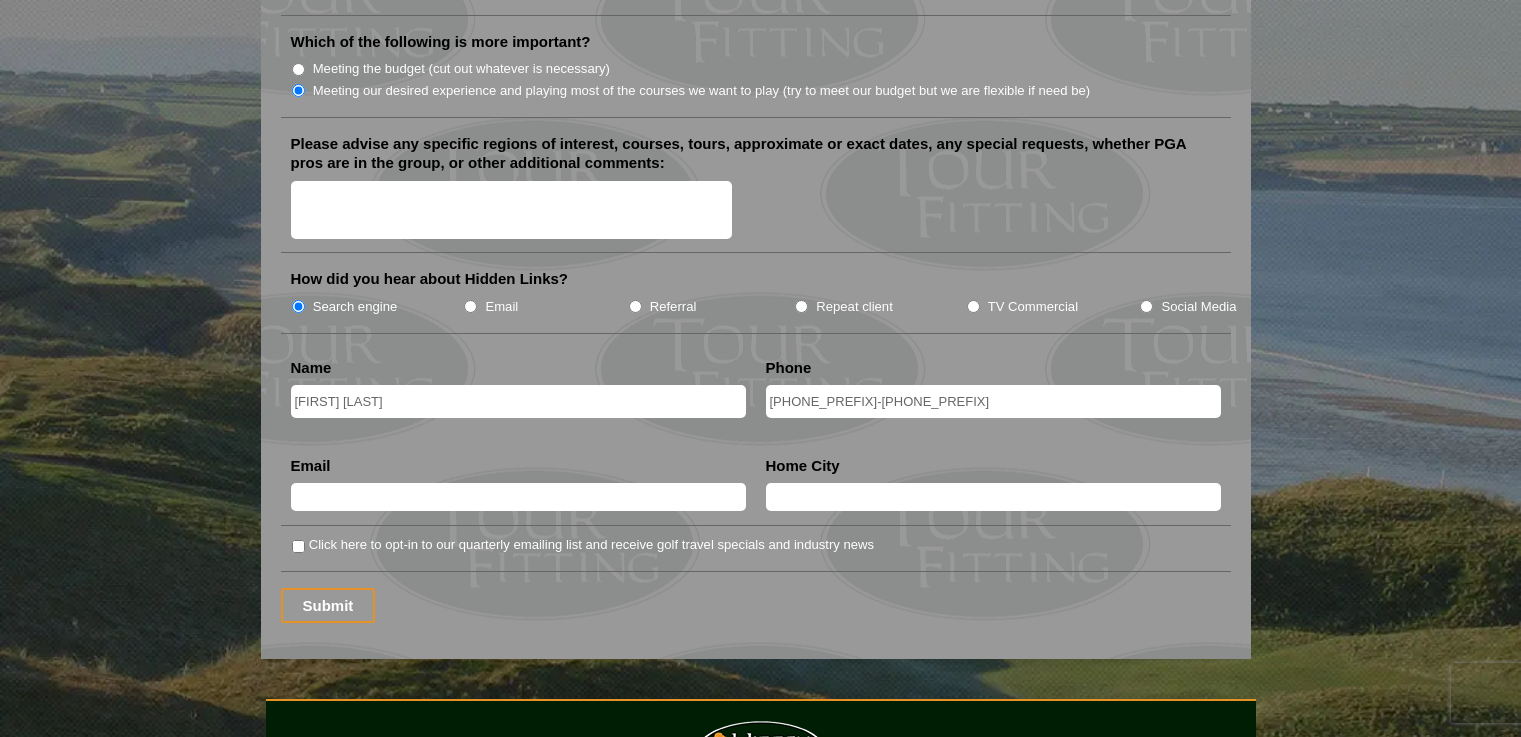type on "[PHONE_PREFIX]-[PHONE_PREFIX]" 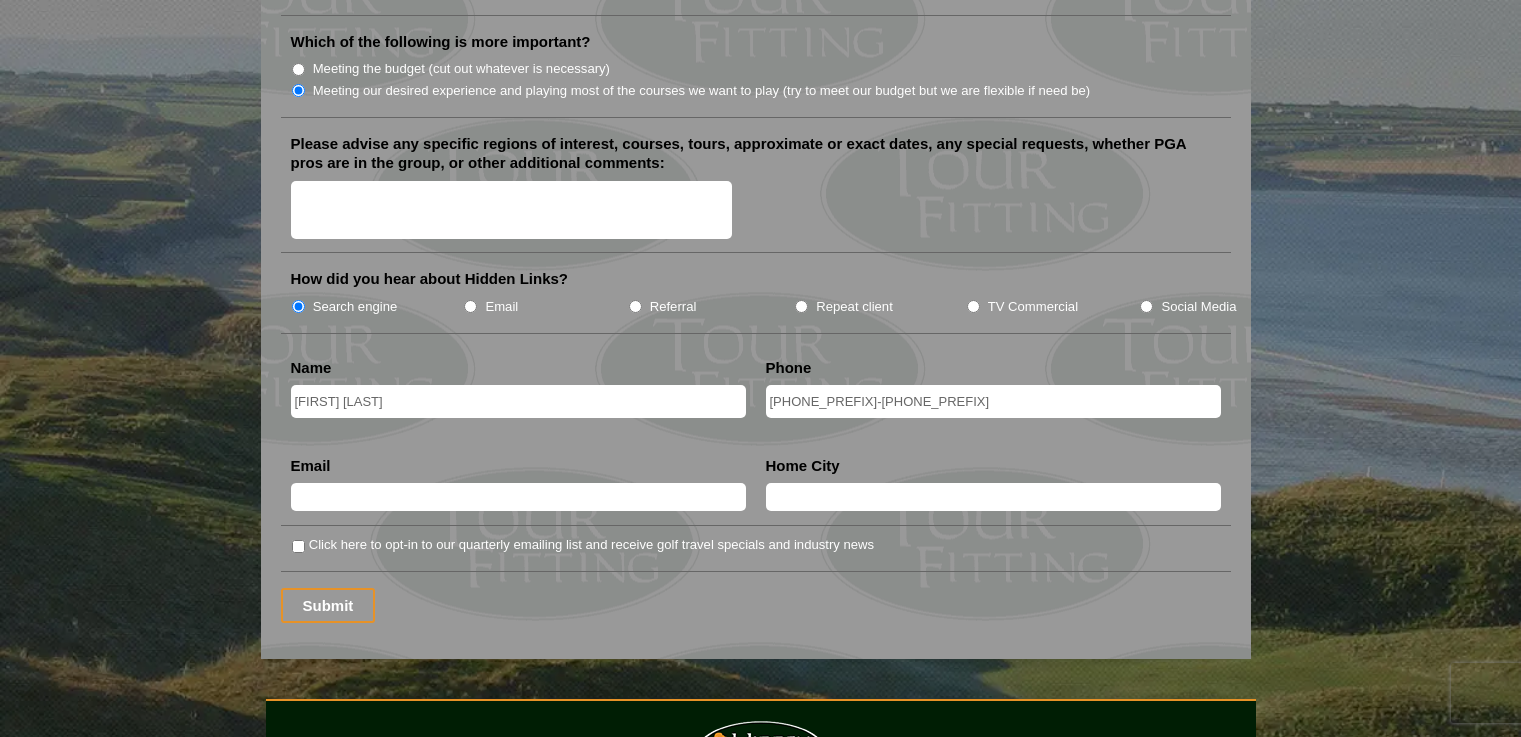 click on "Submit" at bounding box center [328, 605] 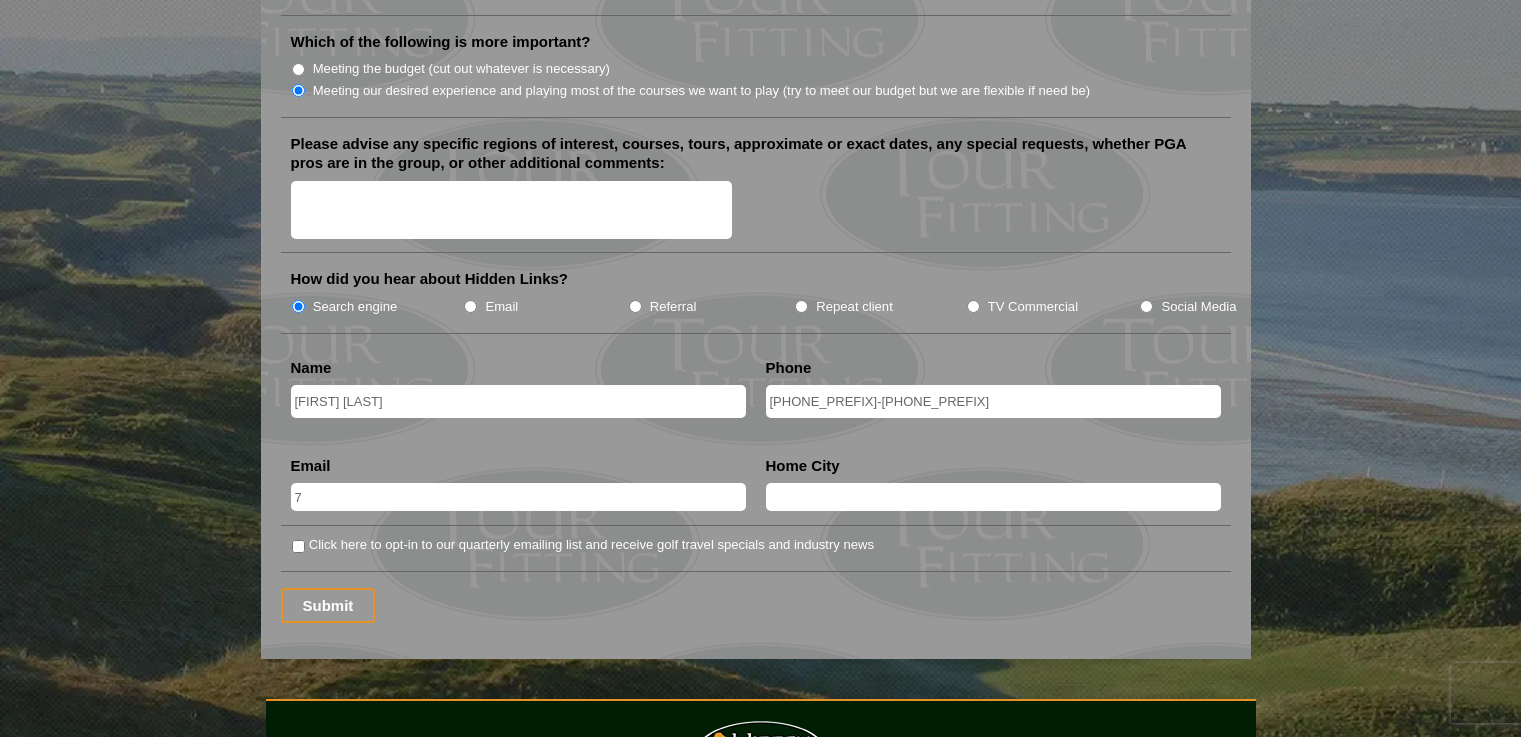 type on "7" 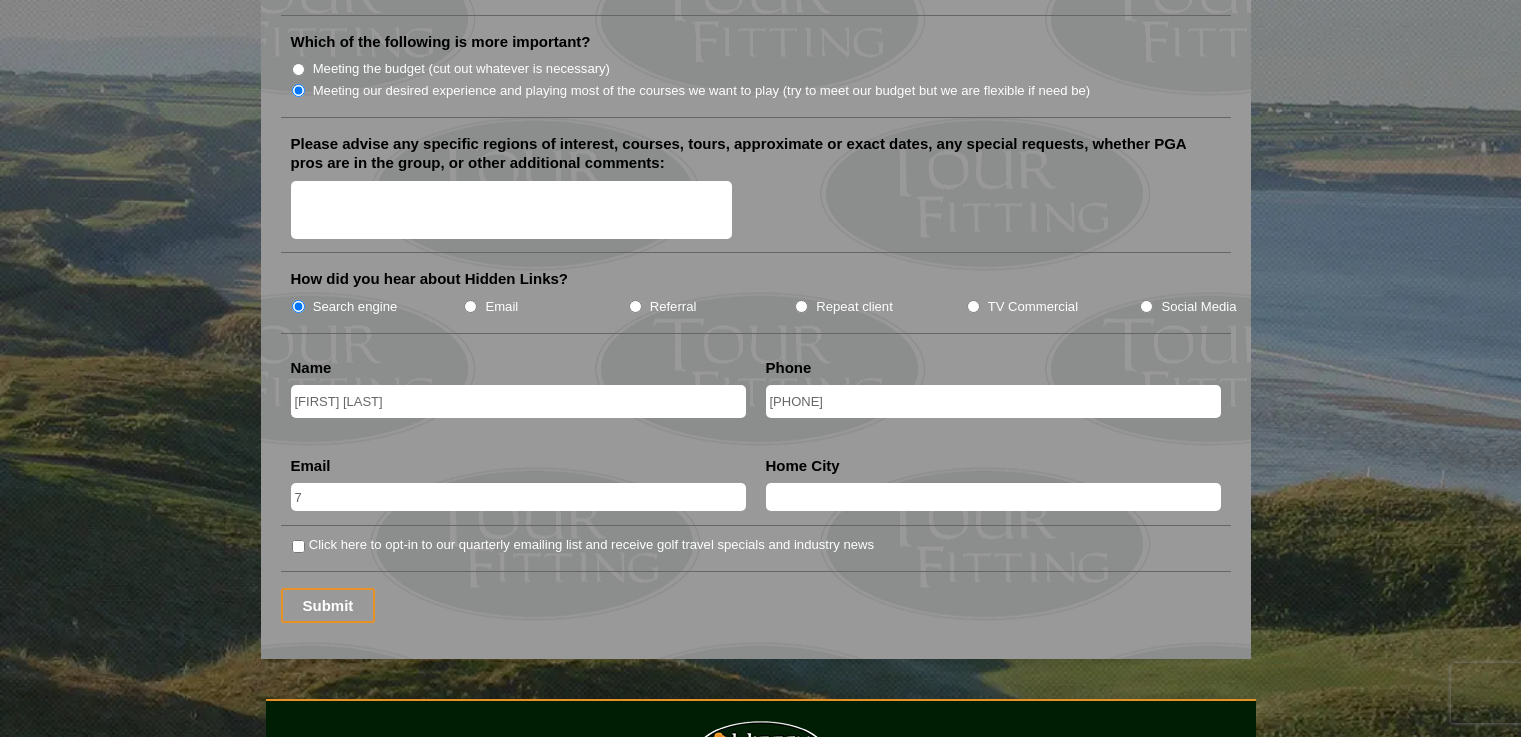 type on "[PHONE]" 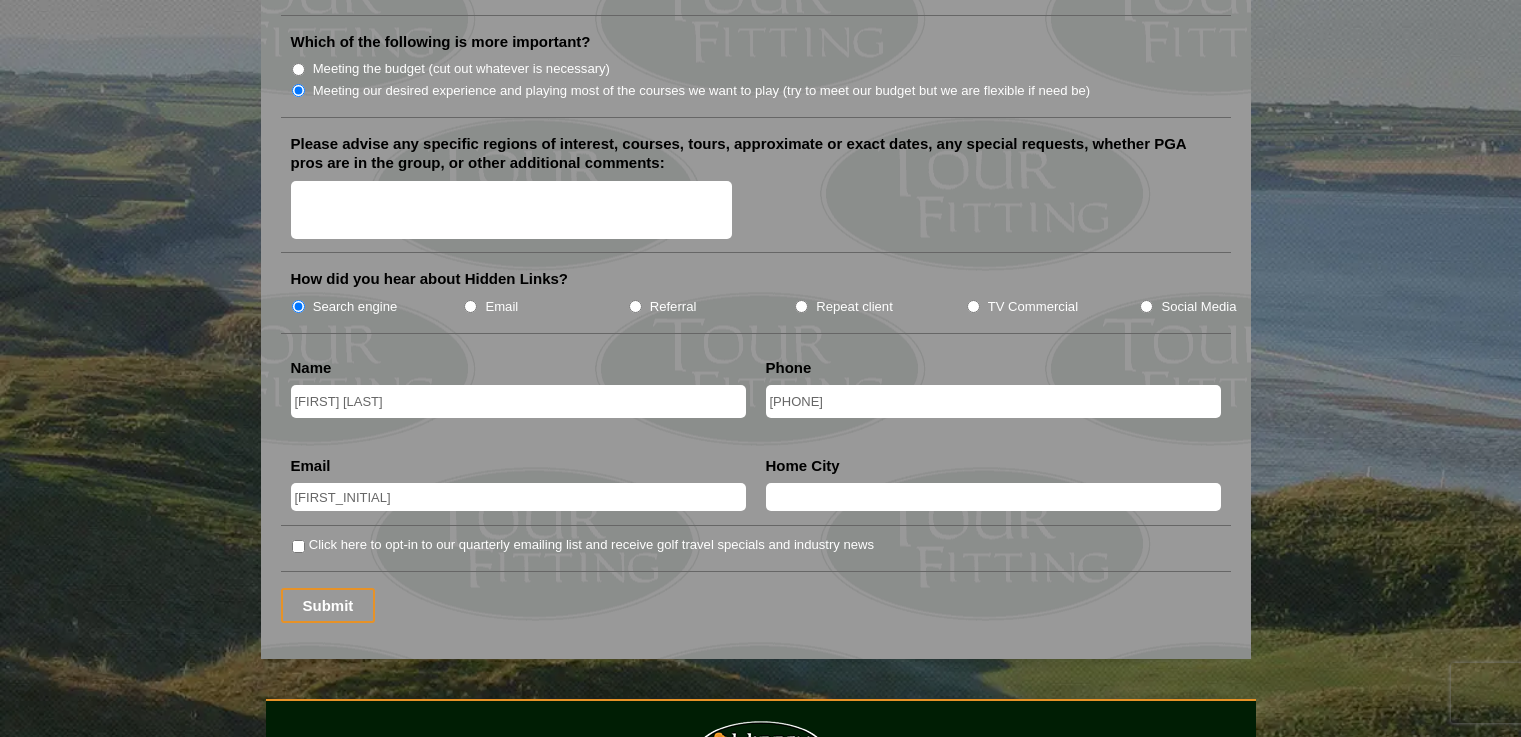 type on "[EMAIL]" 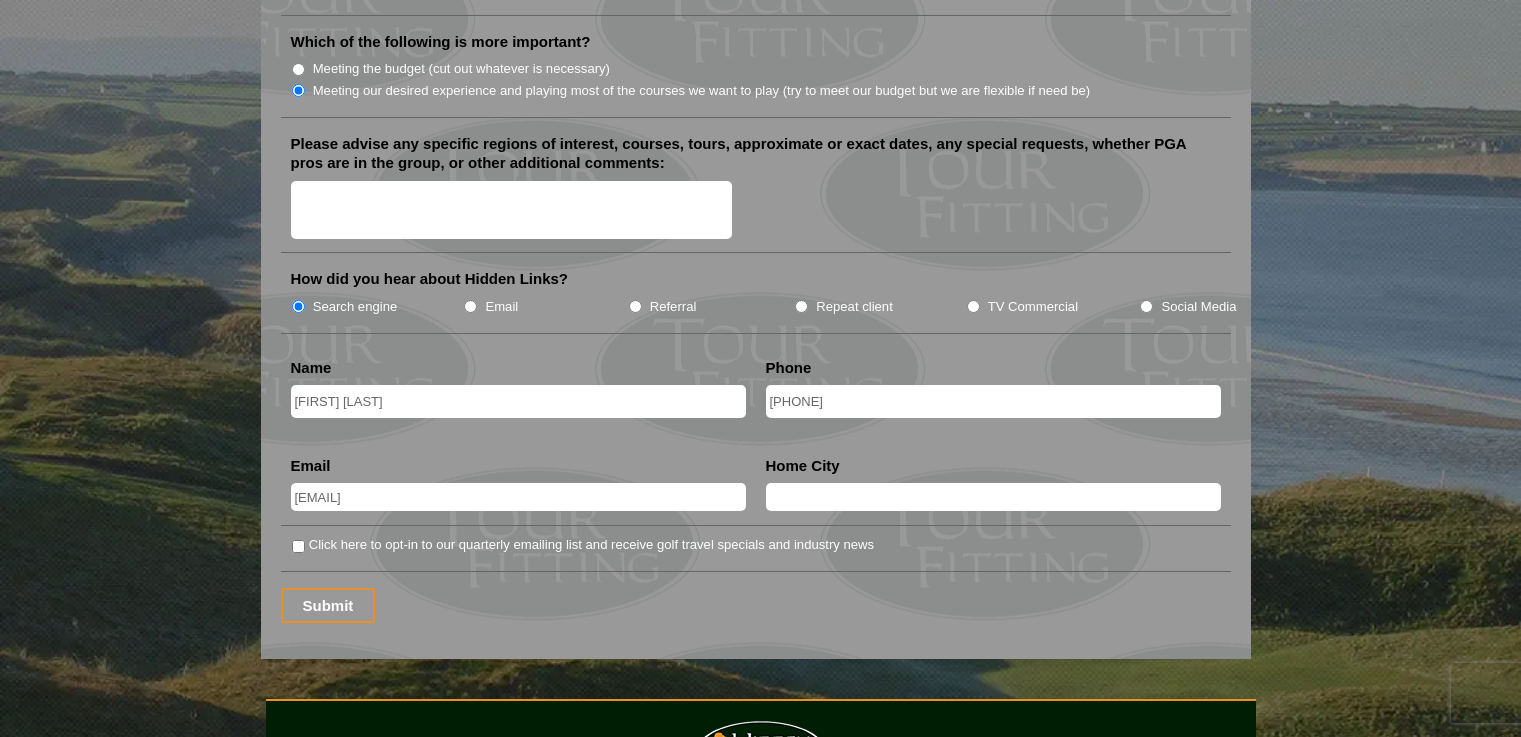 click at bounding box center (993, 497) 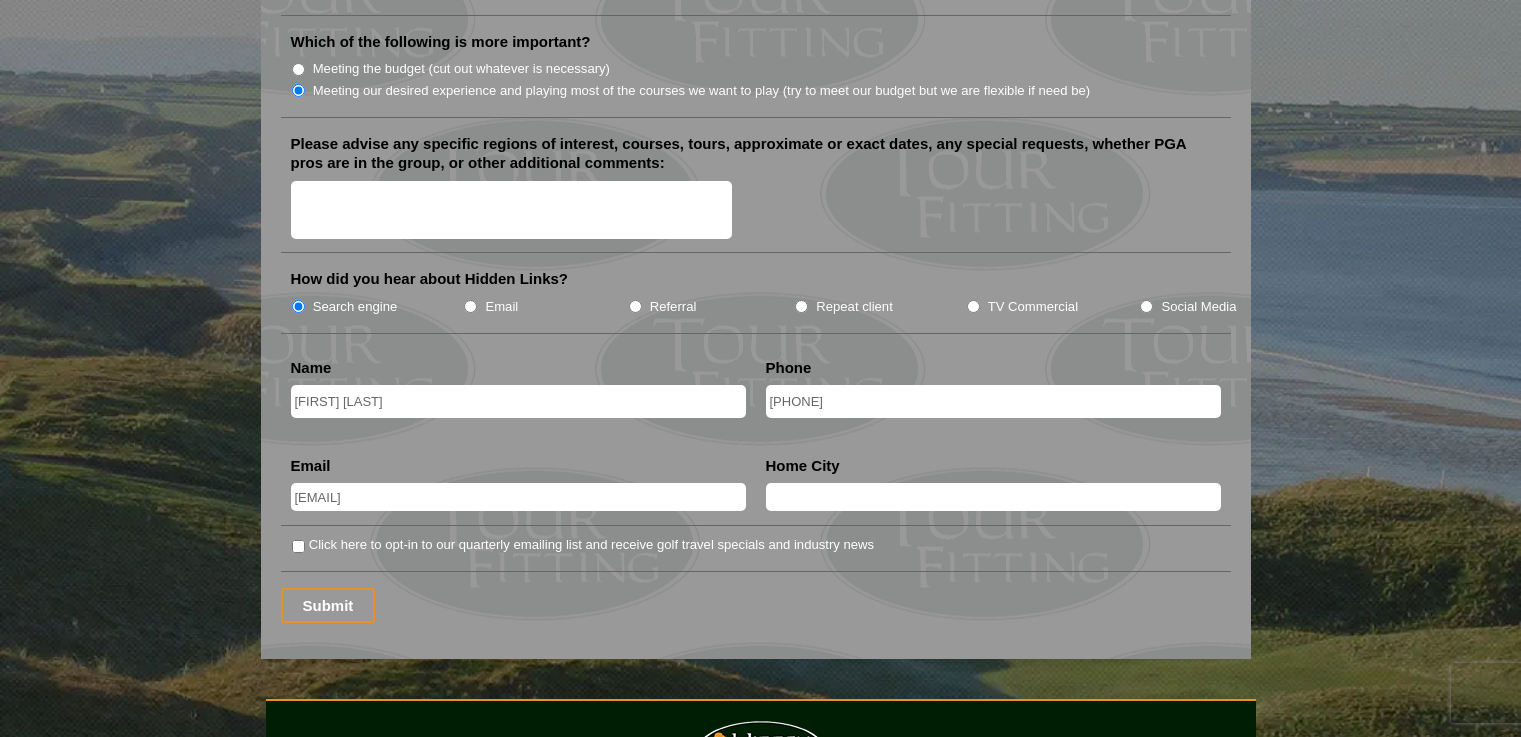 type on "[CITY]" 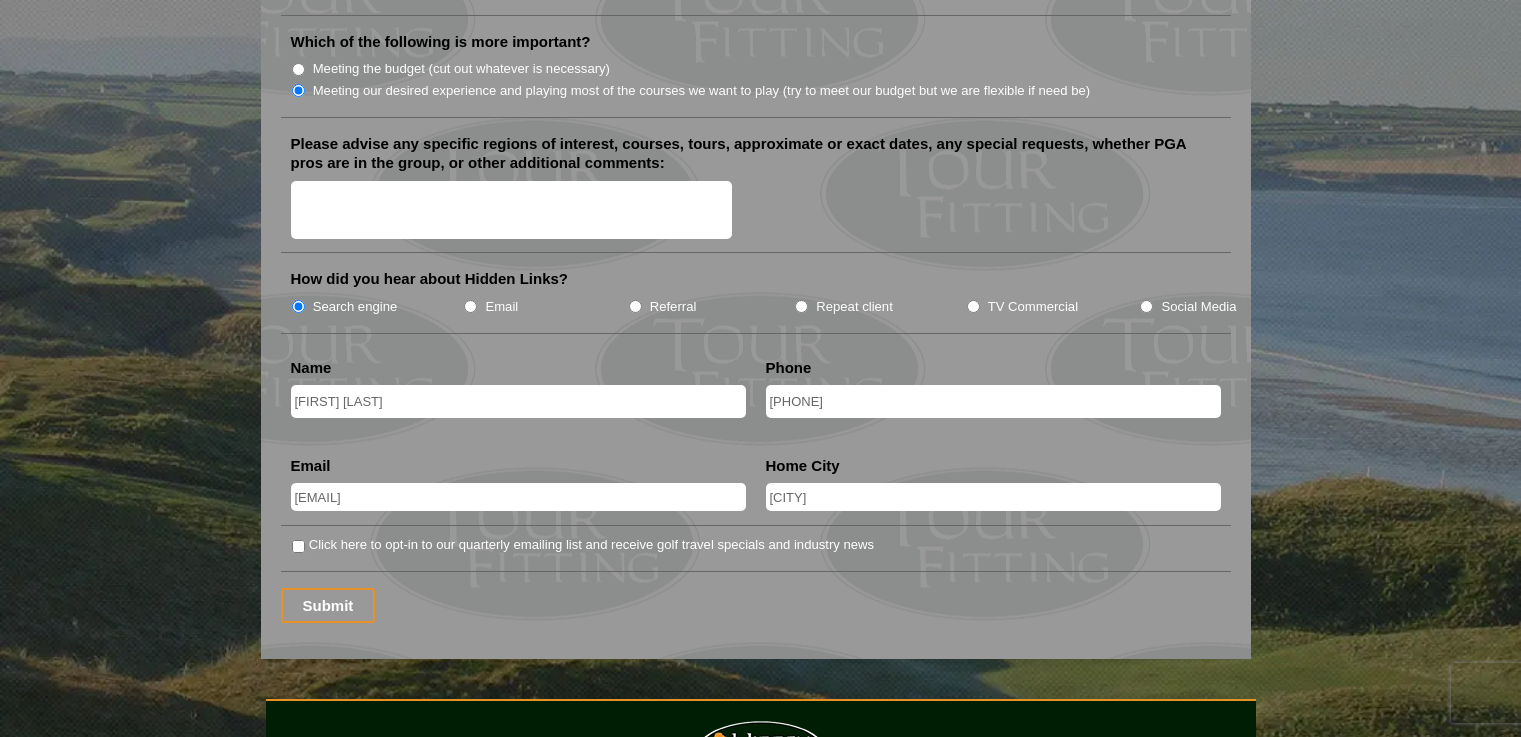 click on "Click here to opt-in to our quarterly emailing list and receive golf travel specials and industry news" at bounding box center [591, 545] 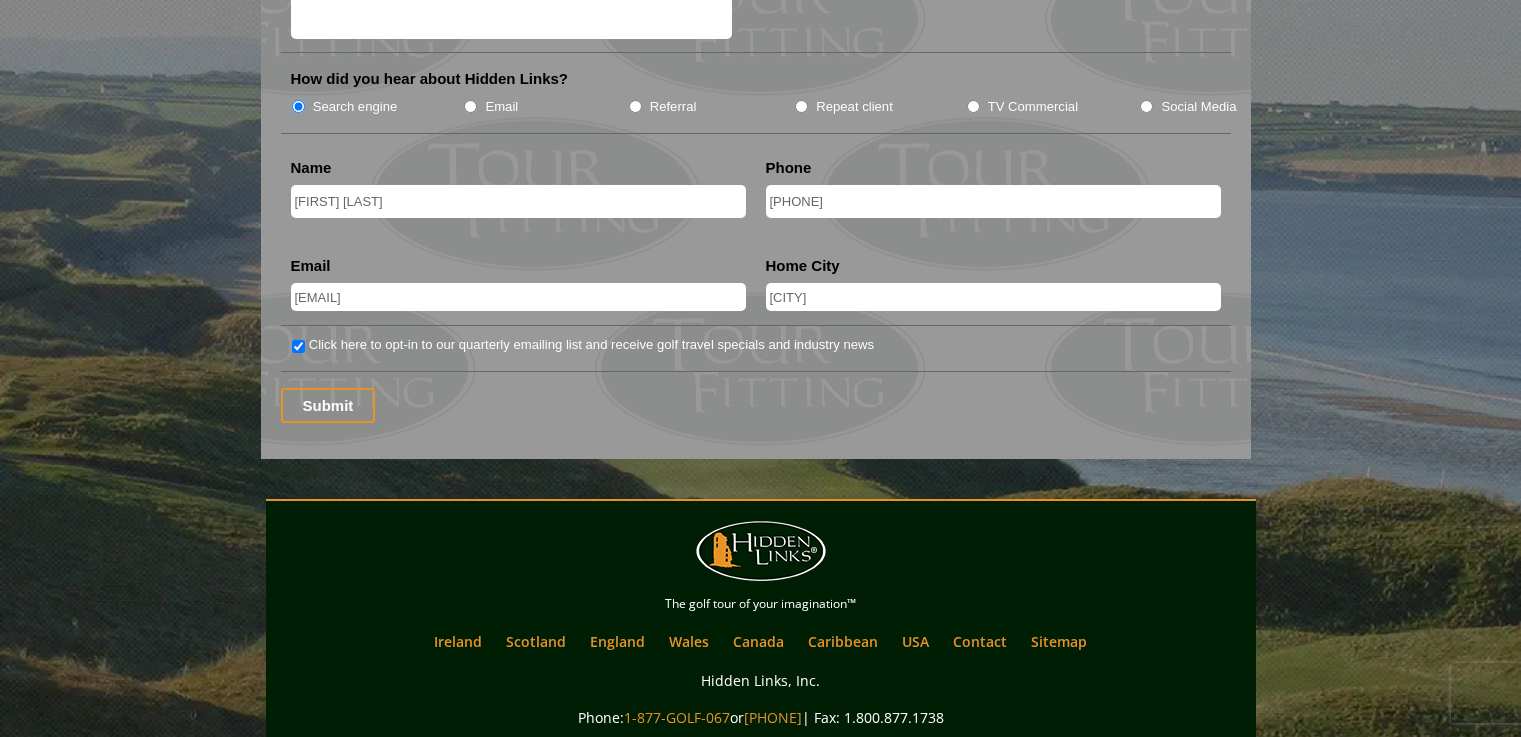 scroll, scrollTop: 2500, scrollLeft: 0, axis: vertical 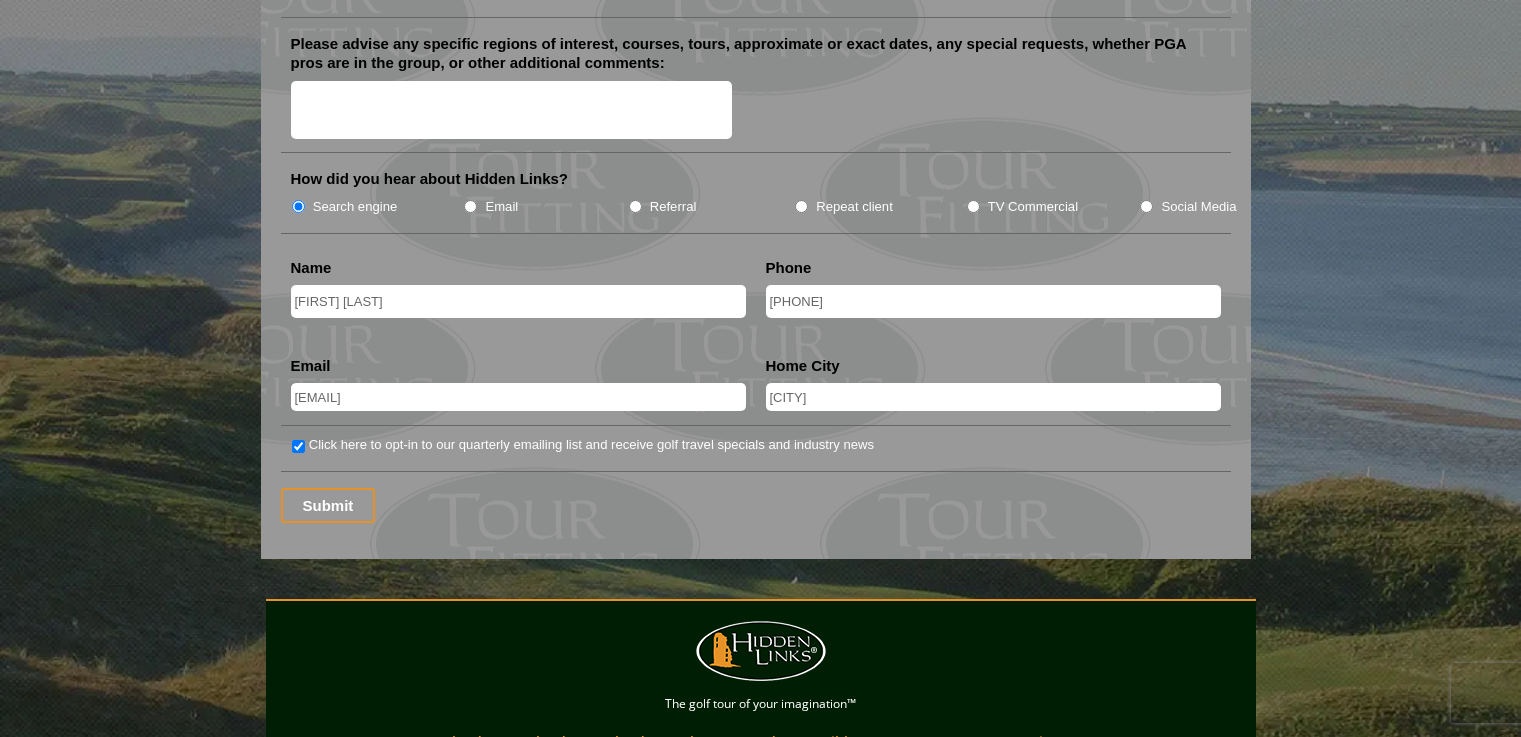 click on "Submit" at bounding box center [328, 505] 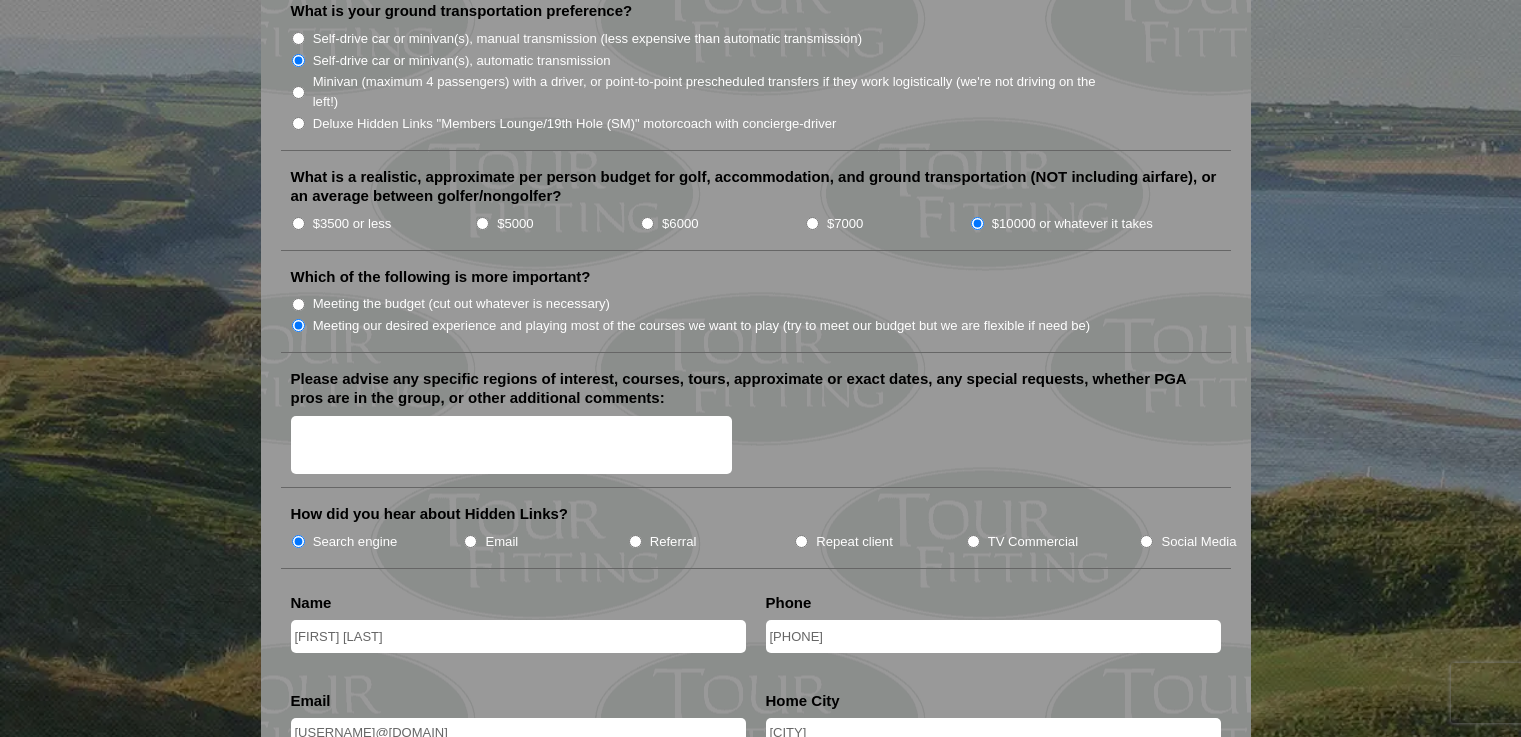 scroll, scrollTop: 2300, scrollLeft: 0, axis: vertical 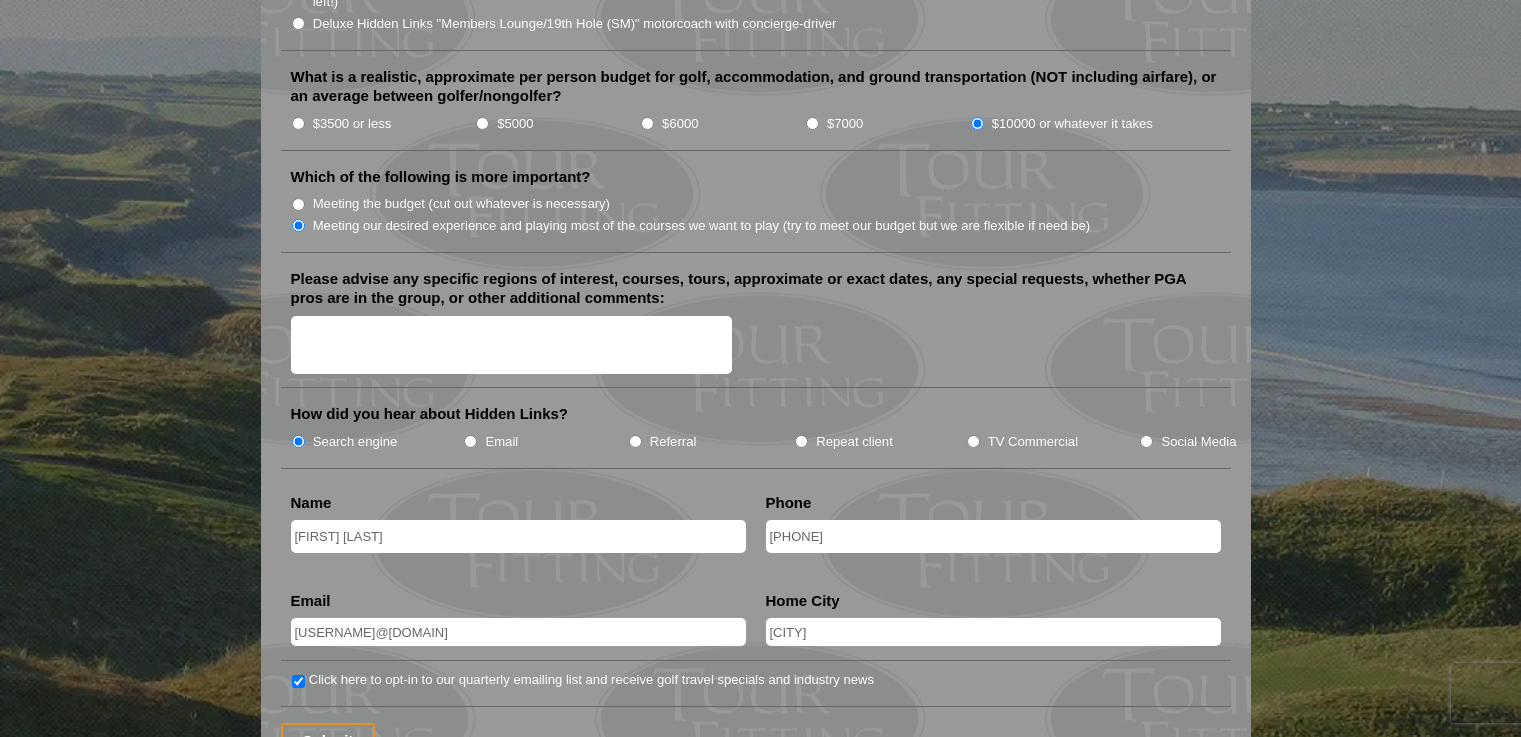 click on "Please advise any specific regions of interest, courses, tours, approximate or exact dates, any special requests, whether PGA pros are in the group, or other additional comments:" at bounding box center [512, 345] 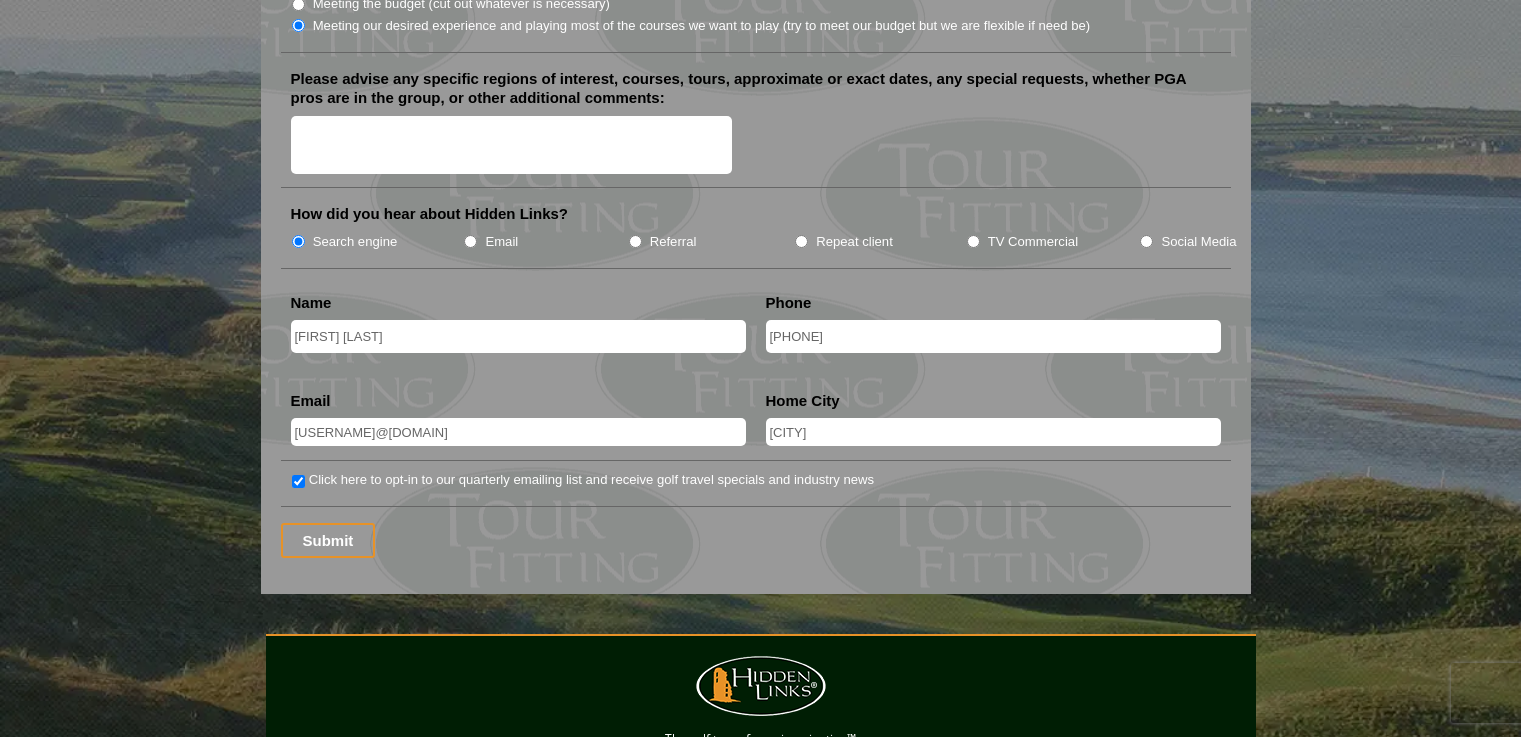 scroll, scrollTop: 2600, scrollLeft: 0, axis: vertical 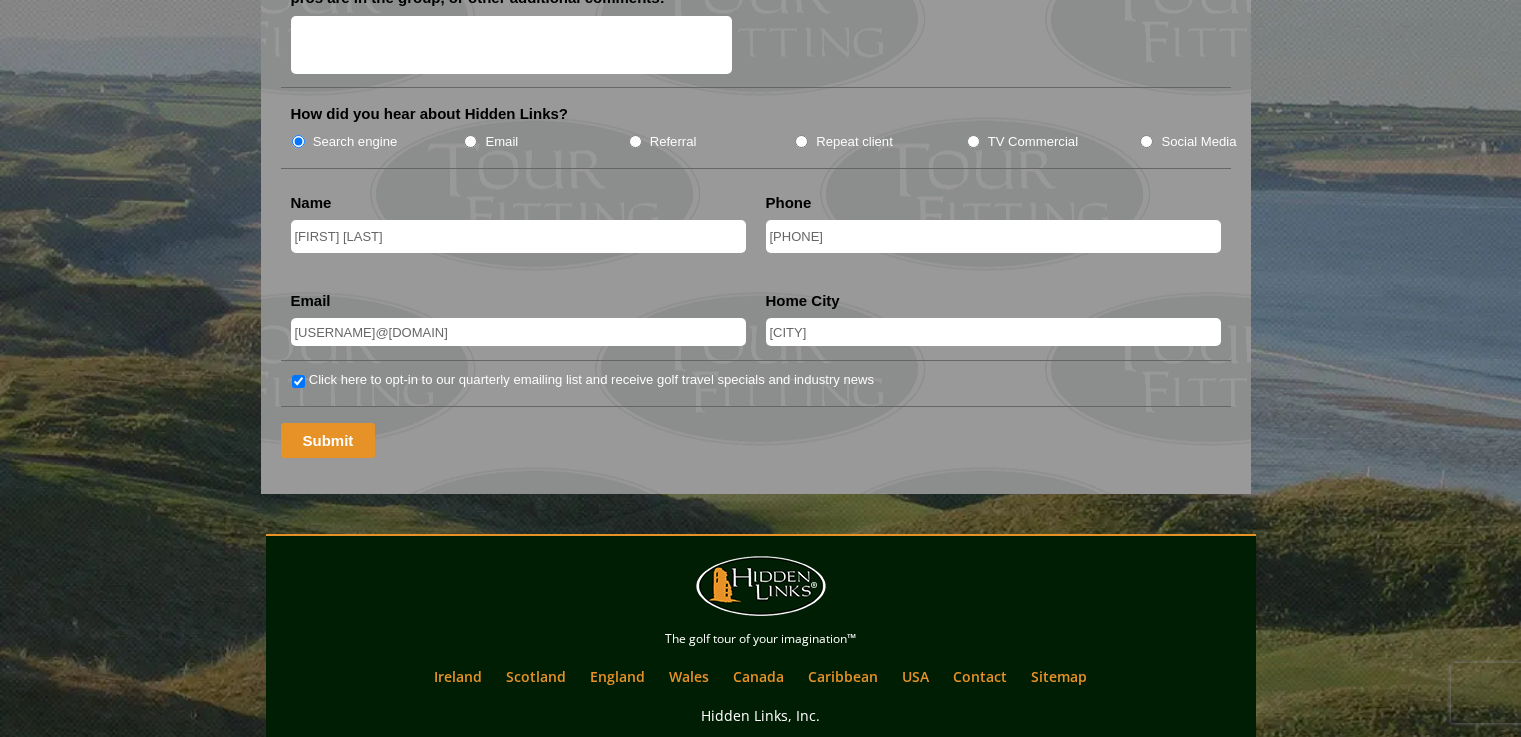 click on "Submit" at bounding box center [328, 440] 